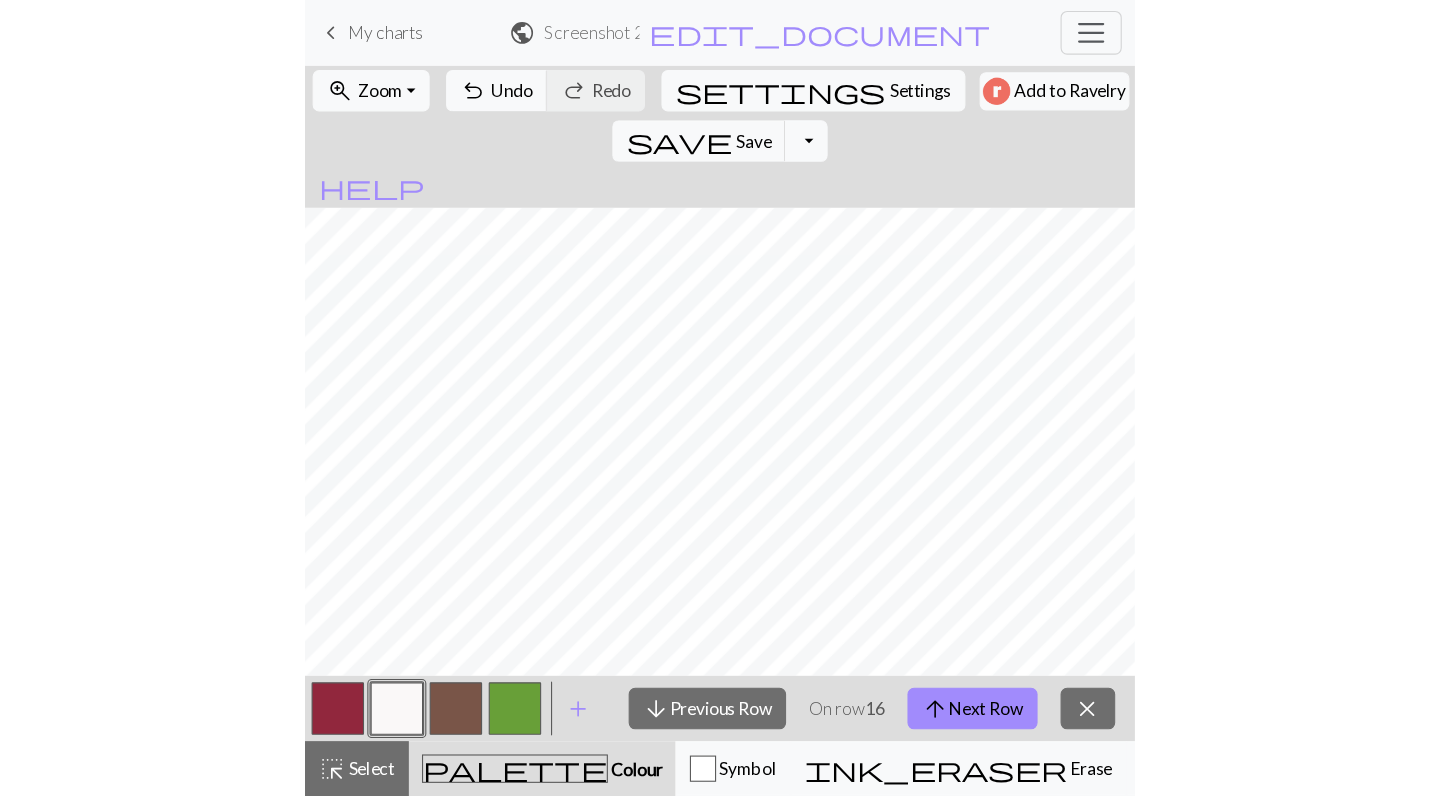 scroll, scrollTop: 0, scrollLeft: 0, axis: both 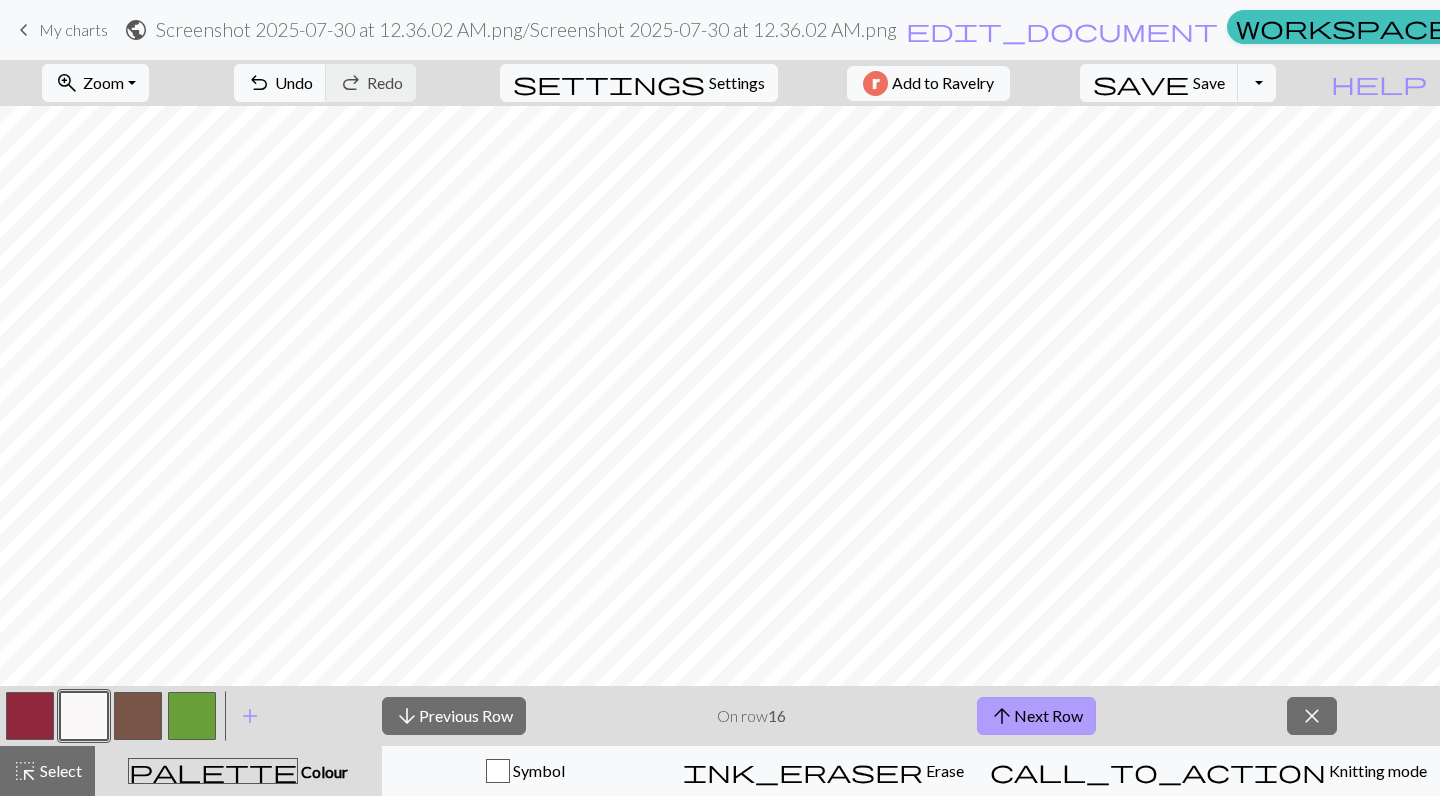 click on "arrow_upward  Next Row" at bounding box center (1036, 716) 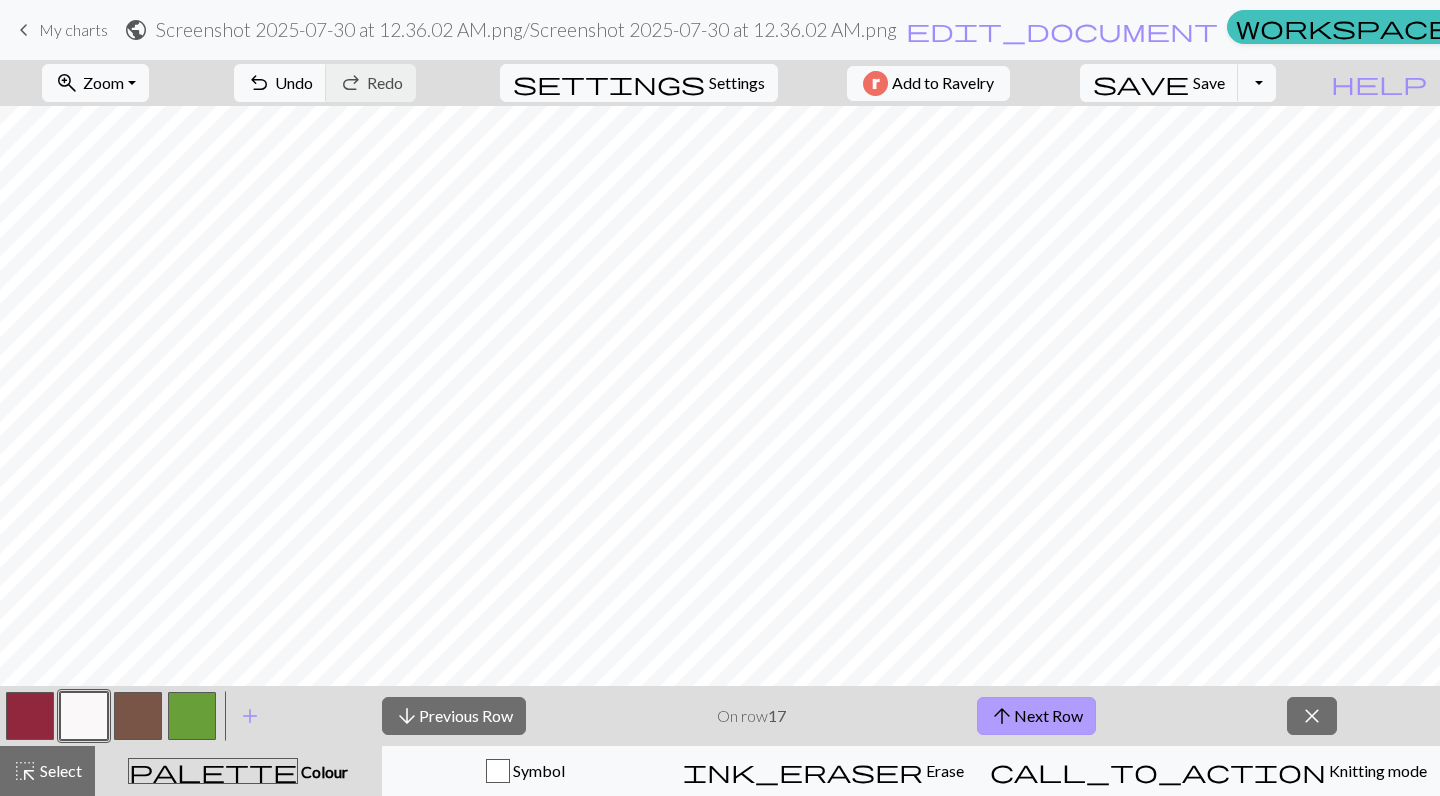 click on "arrow_upward  Next Row" at bounding box center (1036, 716) 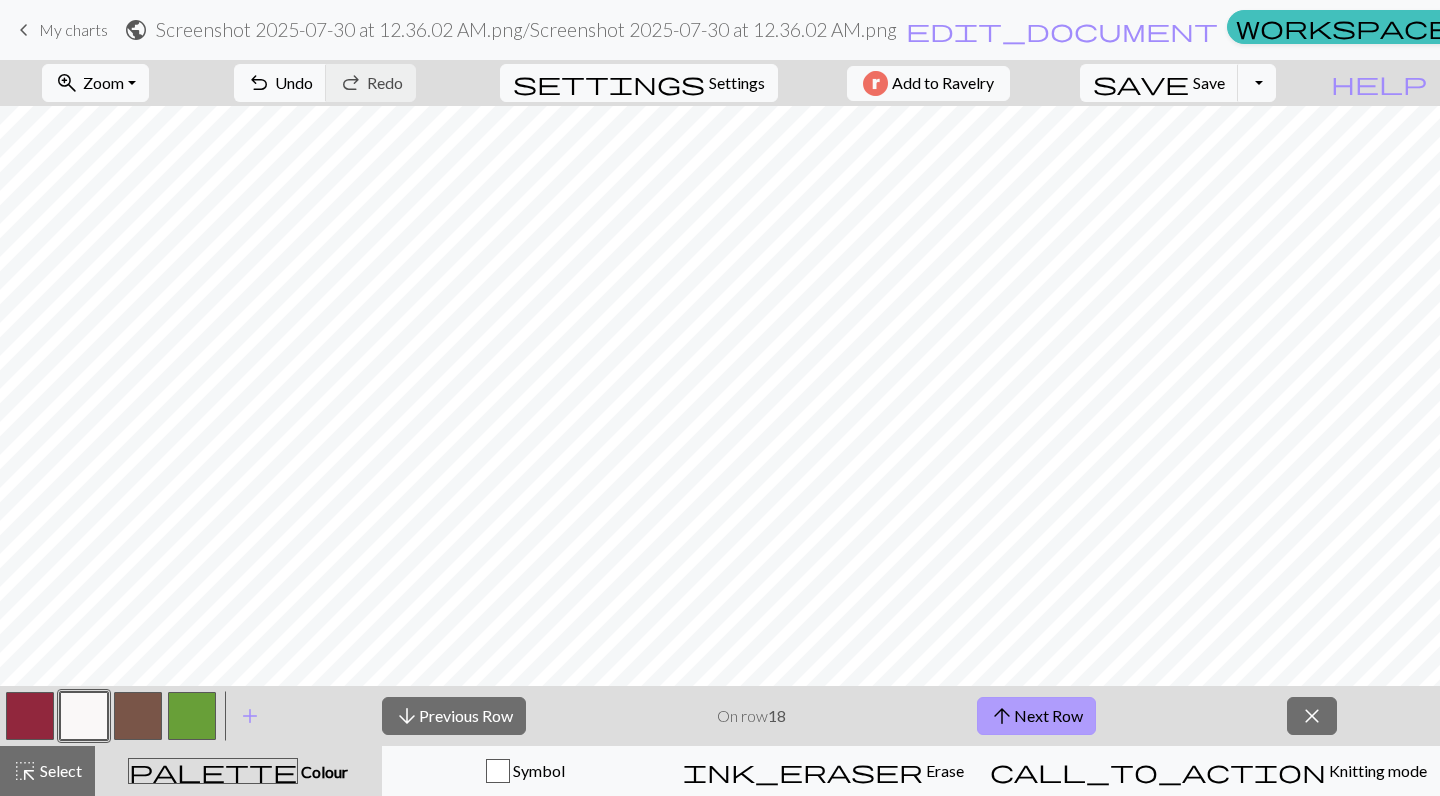 click on "arrow_upward  Next Row" at bounding box center [1036, 716] 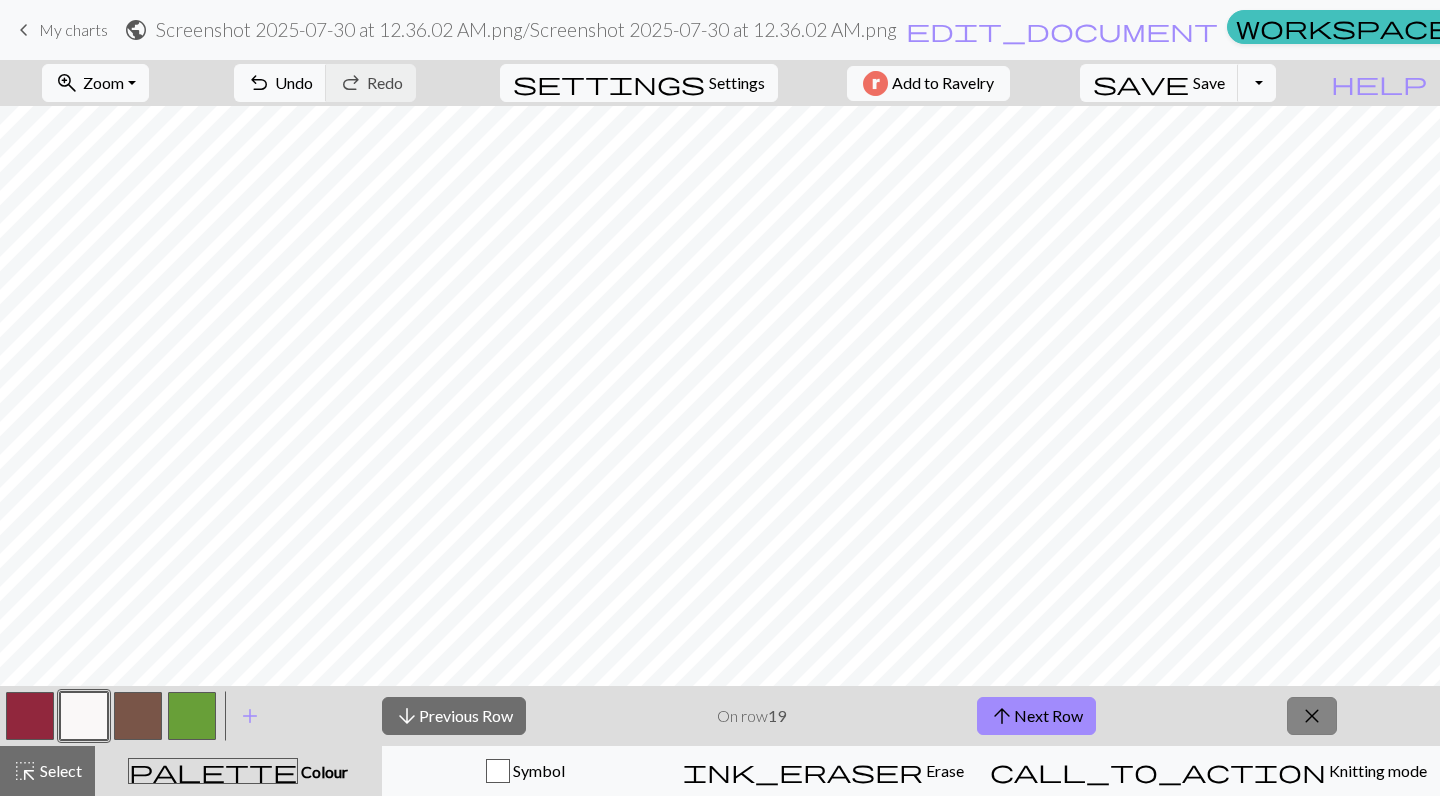 click on "close" at bounding box center (1312, 716) 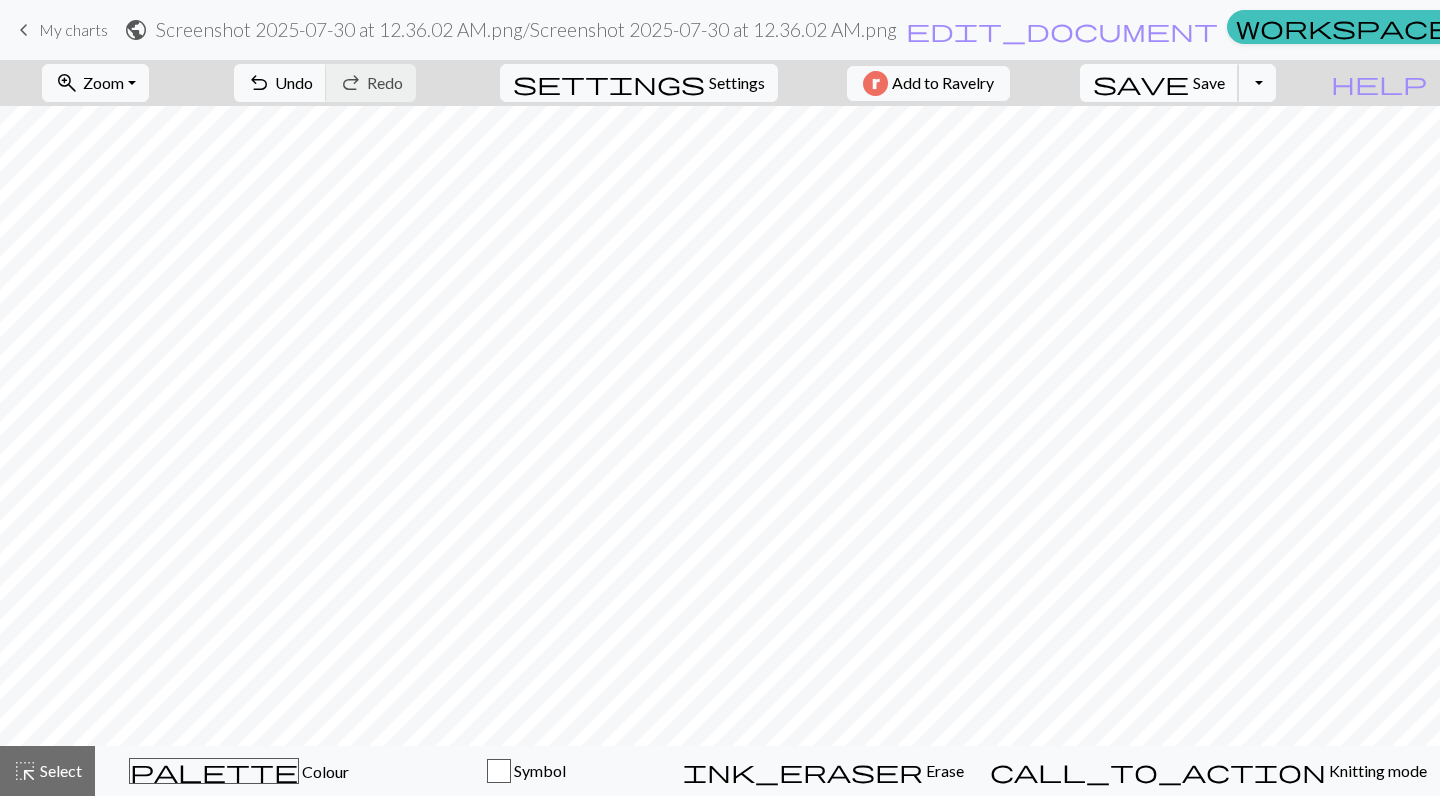 click on "save" at bounding box center [1141, 83] 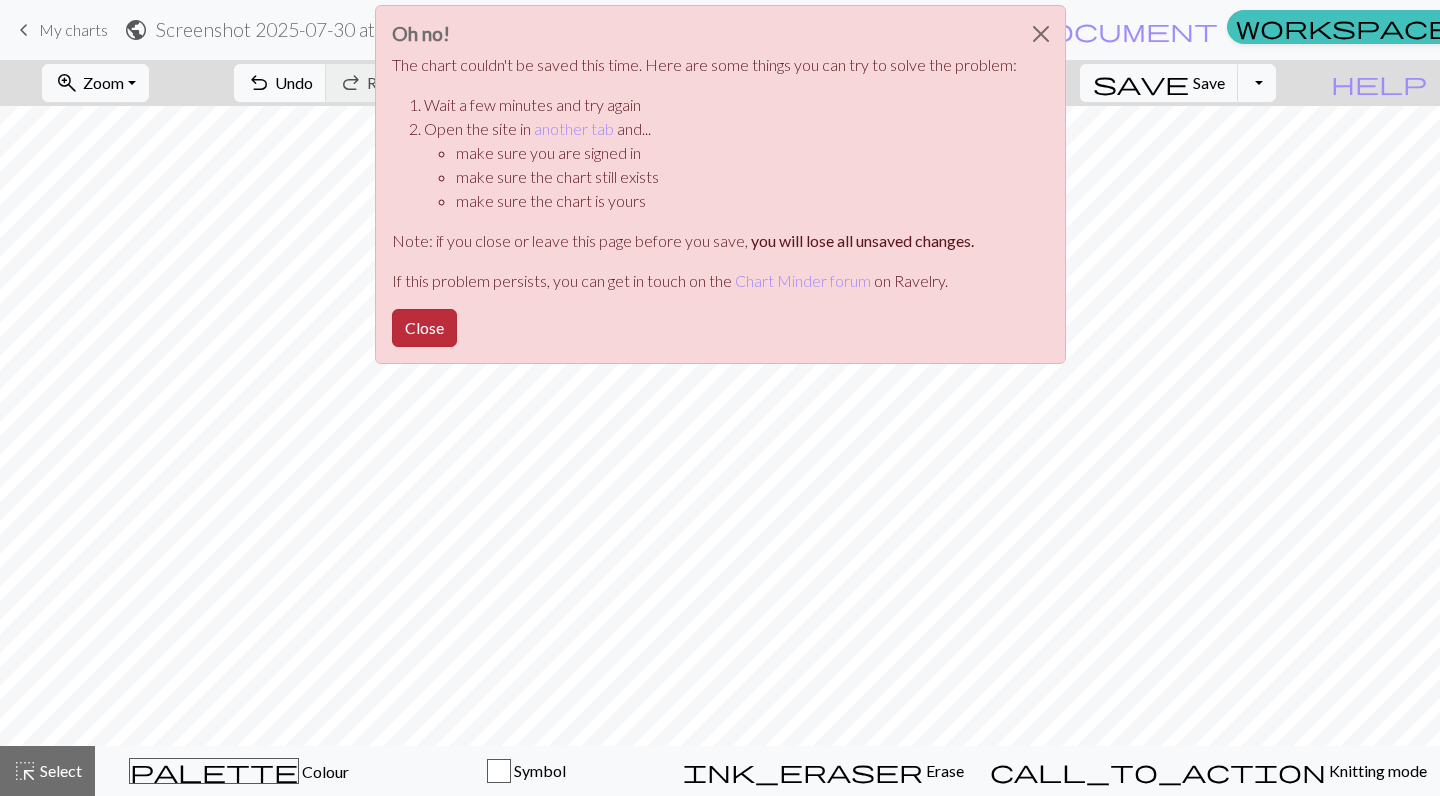 click on "Close" at bounding box center [424, 328] 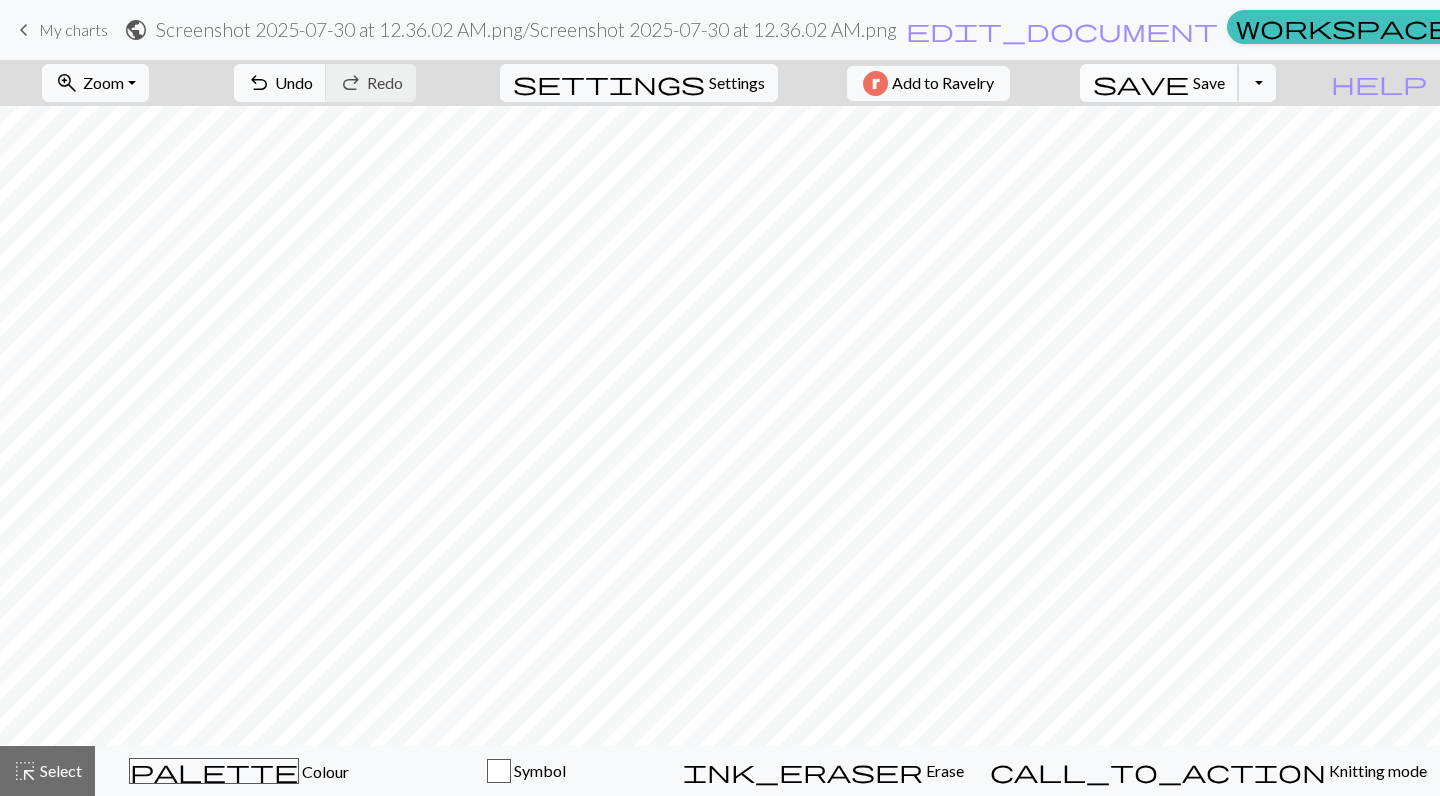 click on "Save" at bounding box center [1209, 82] 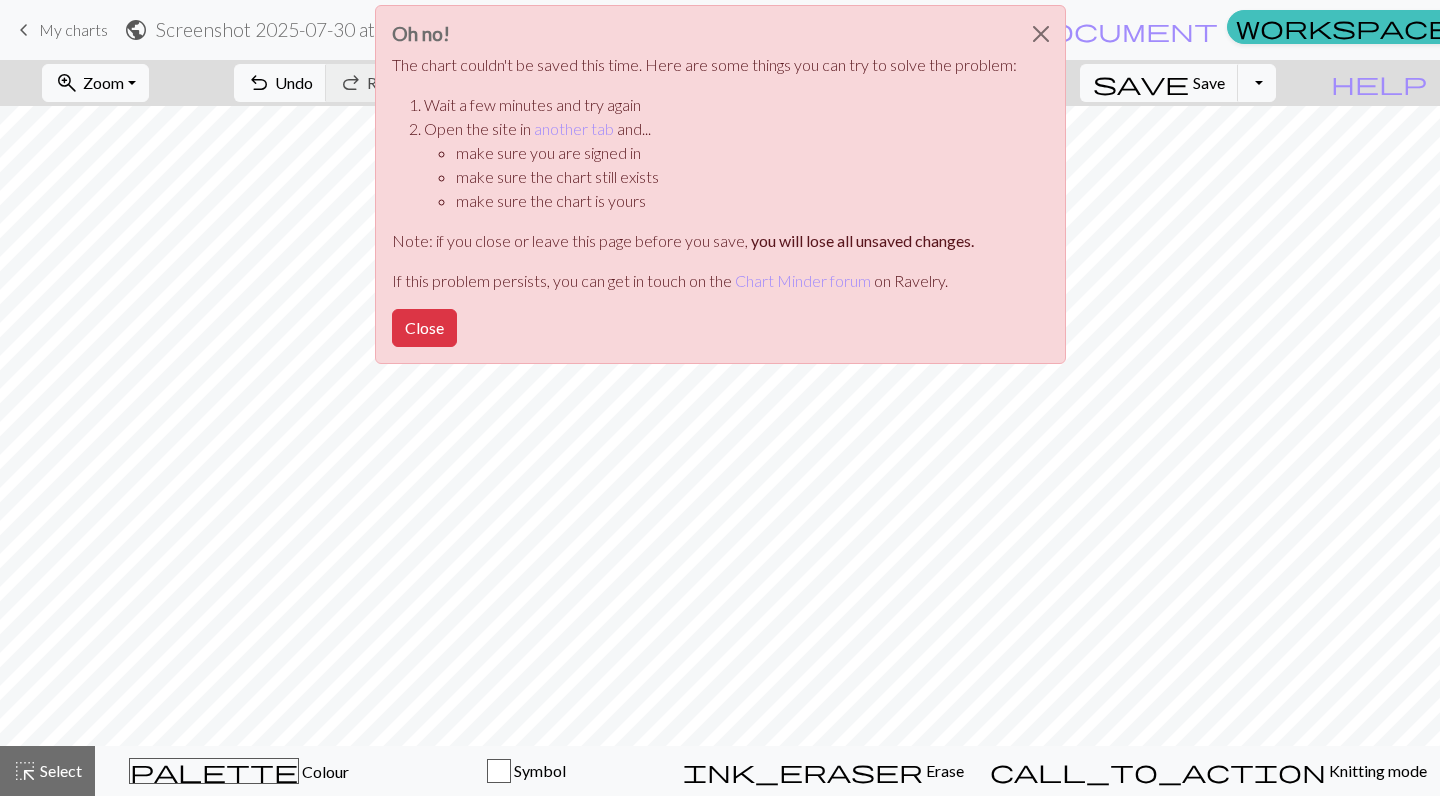 click on "Oh no! The chart couldn't be saved this time. Here are some things you can try to solve the problem: Wait a few minutes and try again Open the site in   another tab   and... make sure you are signed in make sure the chart still exists make sure the chart is yours Note: if you close or leave this page before you save,   you will lose all unsaved changes. If this problem persists, you can get in touch on the   Chart Minder forum   on Ravelry. Close" at bounding box center (720, 190) 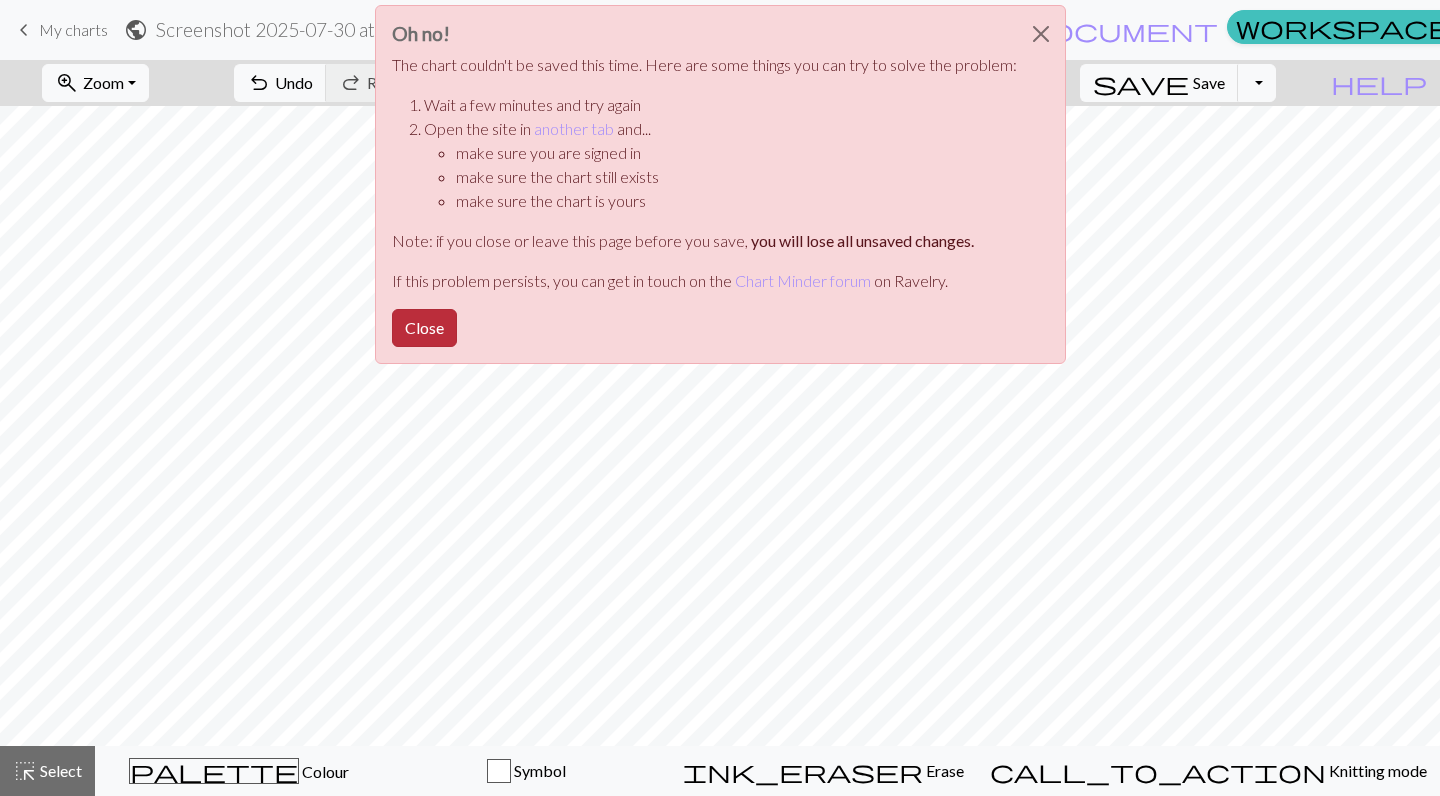 click on "Close" at bounding box center (424, 328) 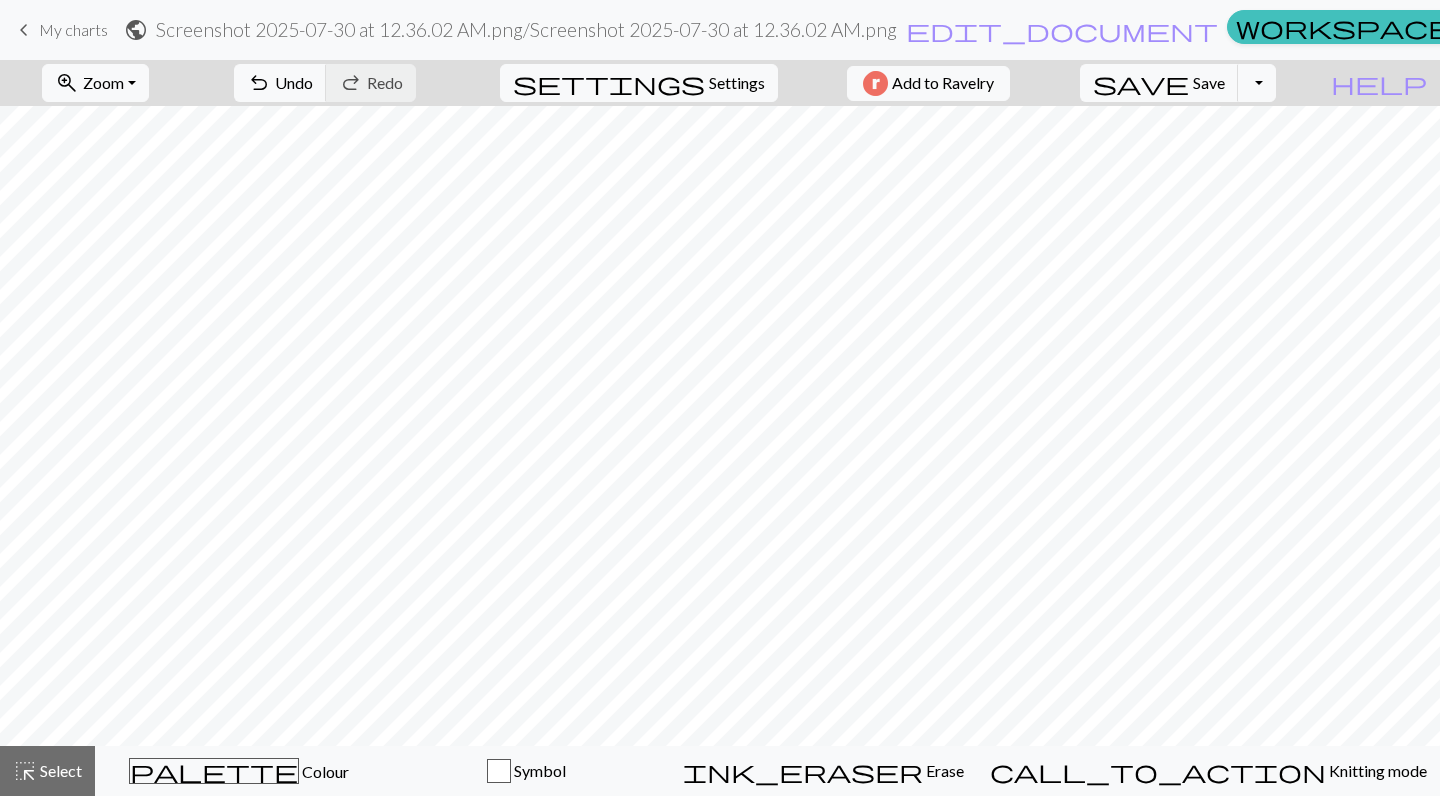 click on "keyboard_arrow_left" at bounding box center [24, 30] 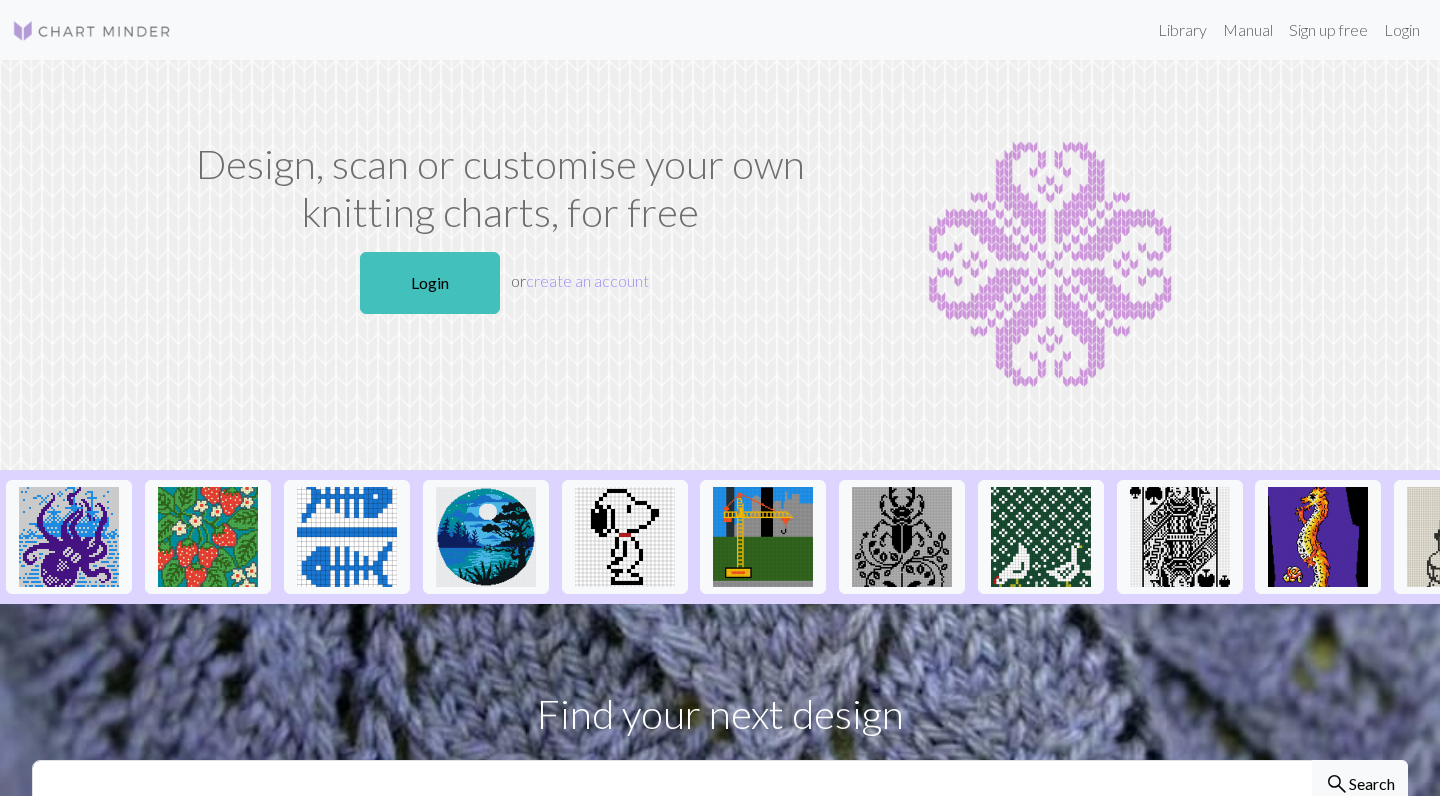 scroll, scrollTop: 0, scrollLeft: 0, axis: both 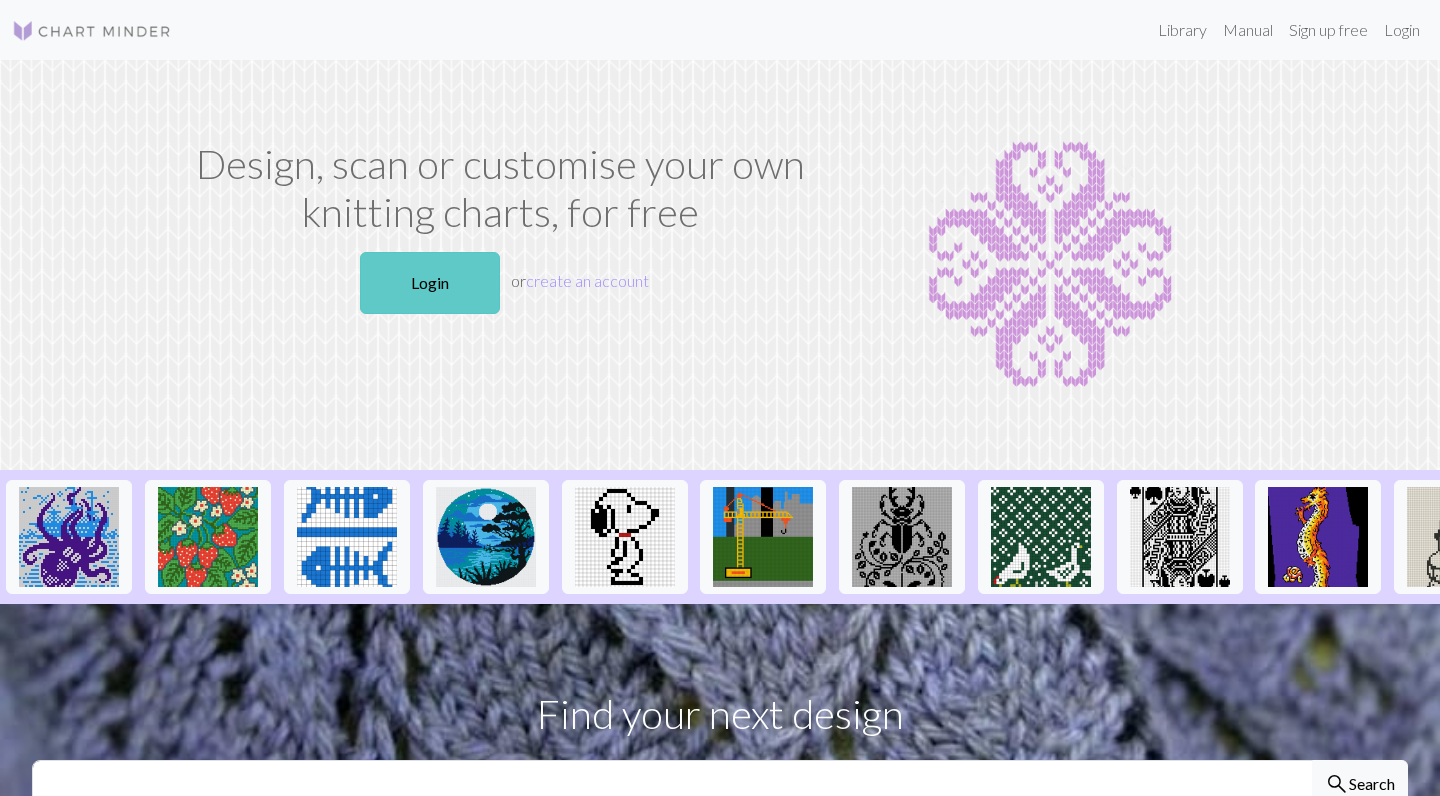 click on "Login" at bounding box center [430, 283] 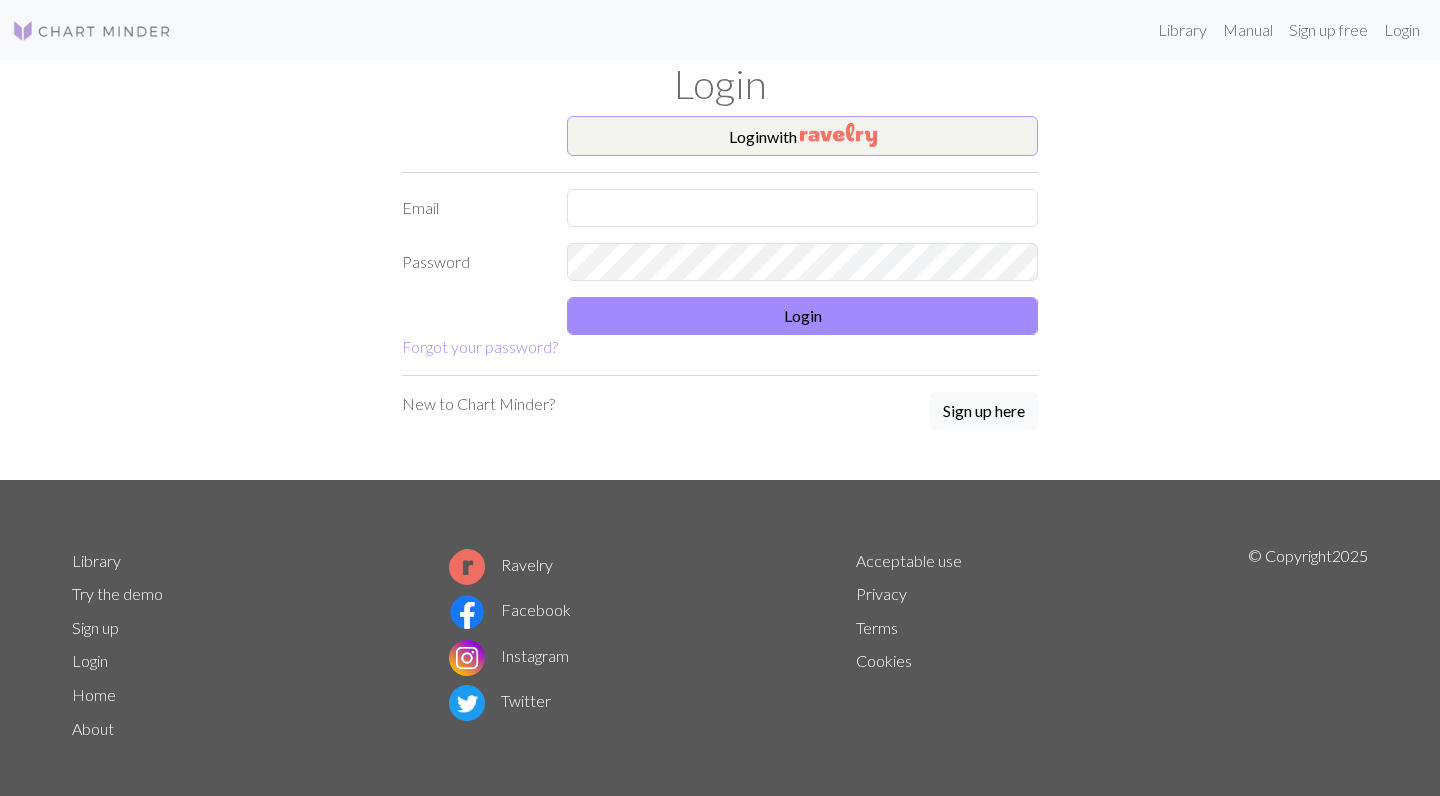 click on "Login  with" at bounding box center [802, 136] 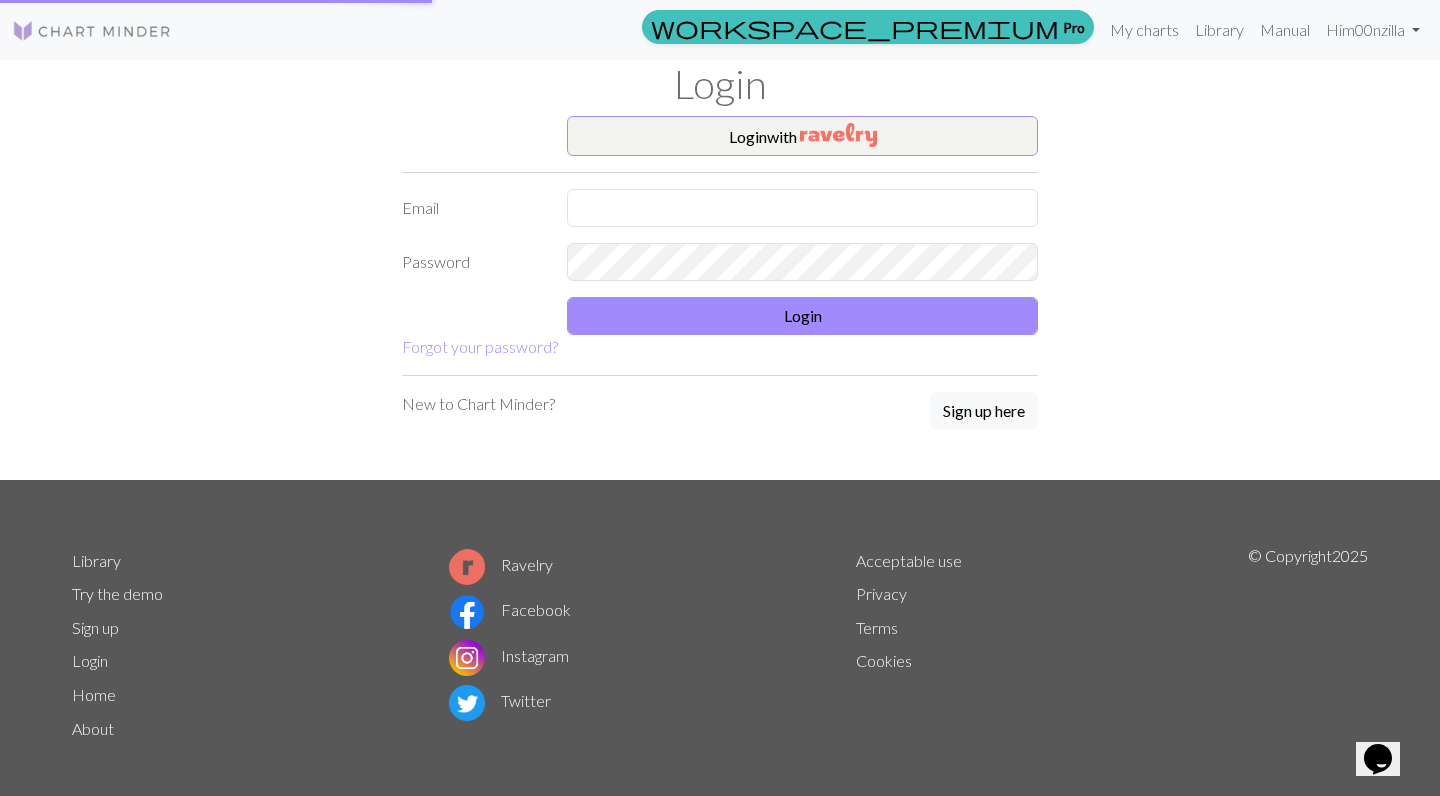 scroll, scrollTop: 0, scrollLeft: 0, axis: both 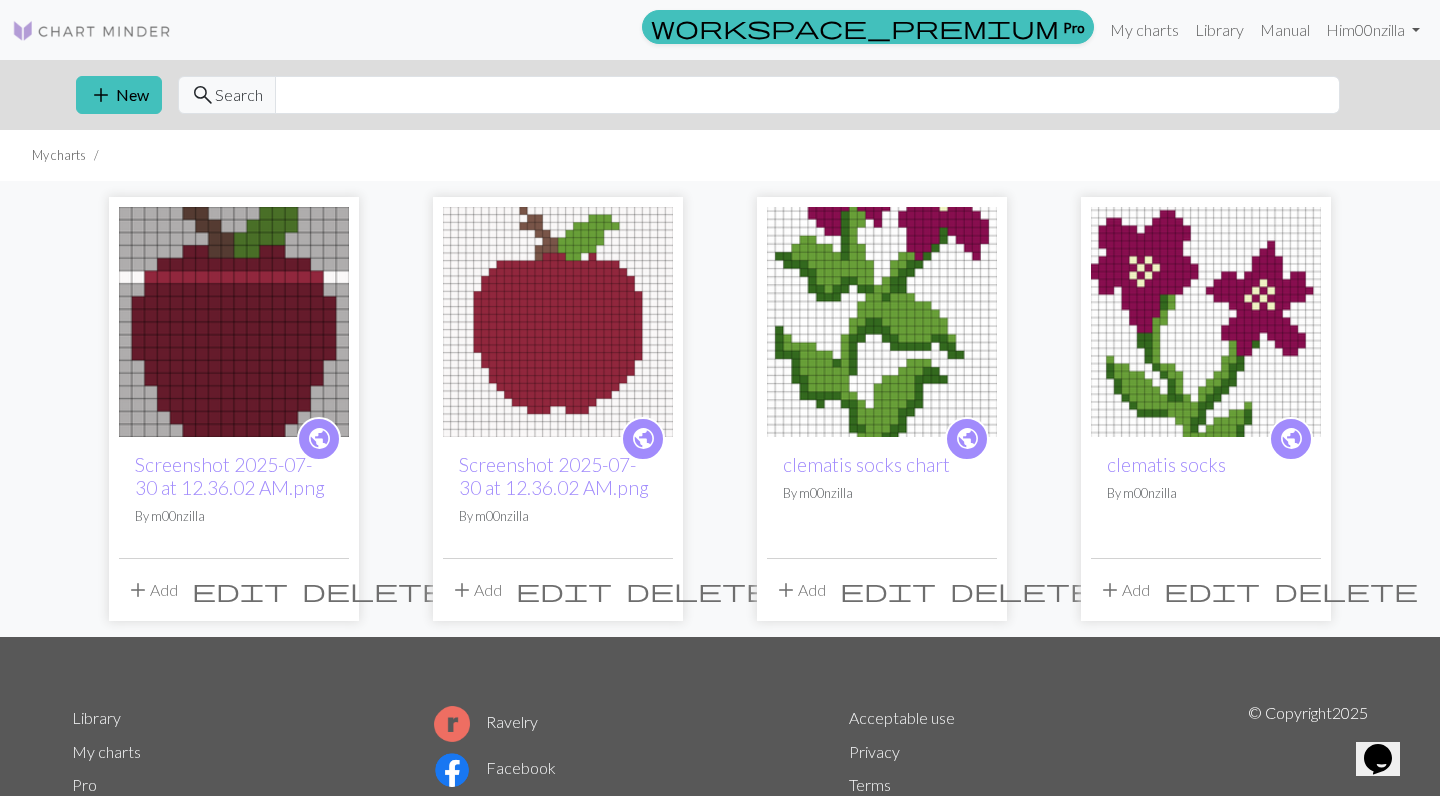 click at bounding box center (234, 322) 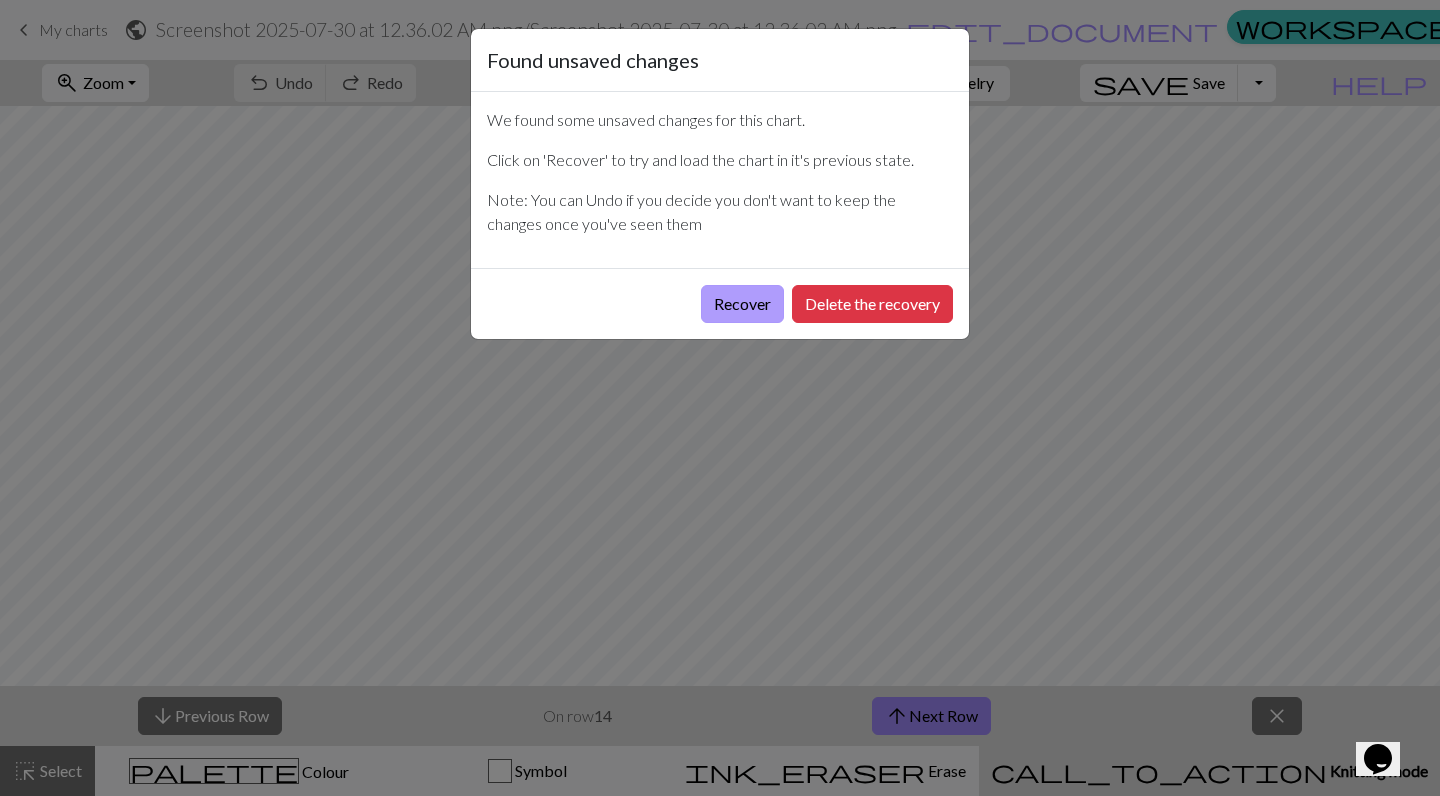 click on "Recover" at bounding box center [742, 304] 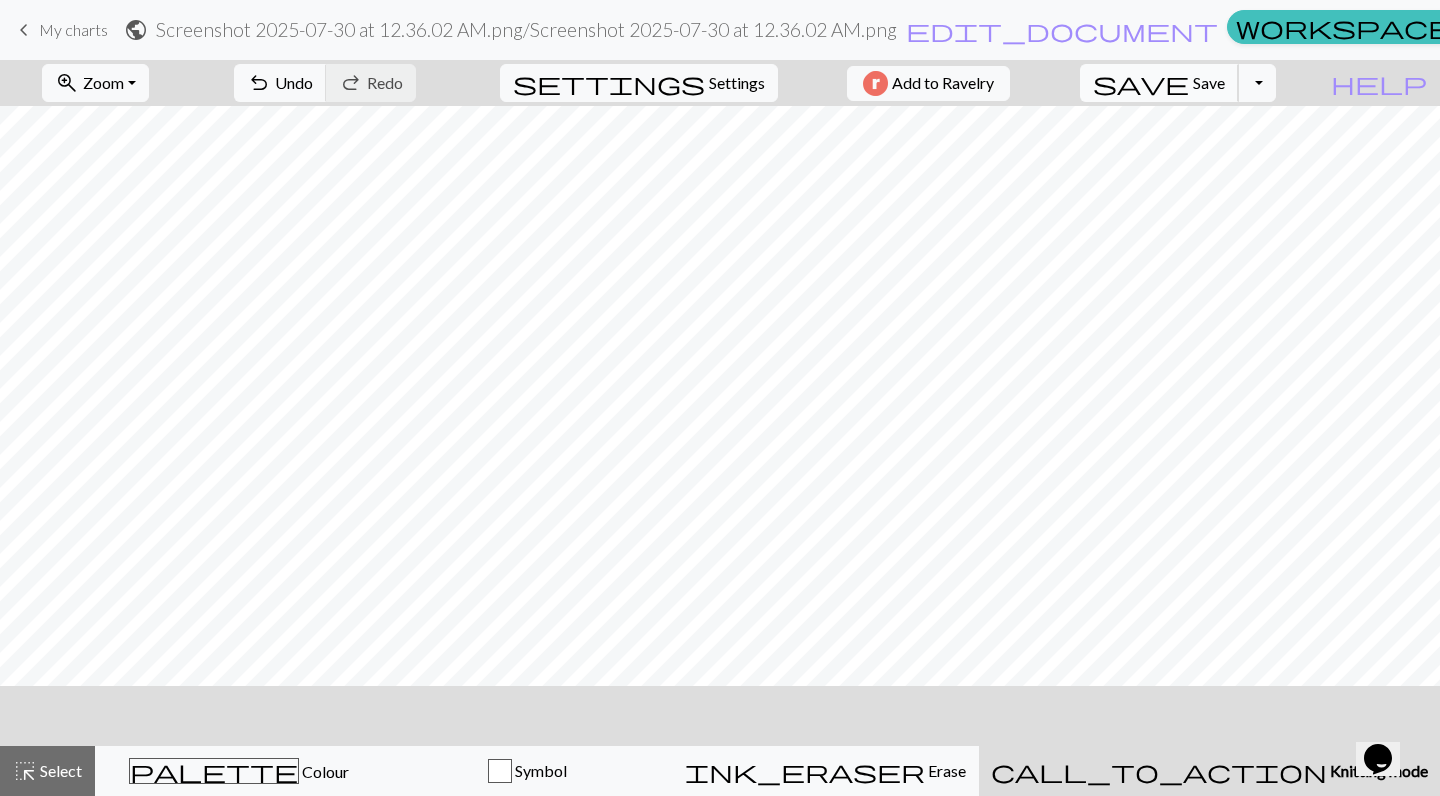 click on "save" at bounding box center [1141, 83] 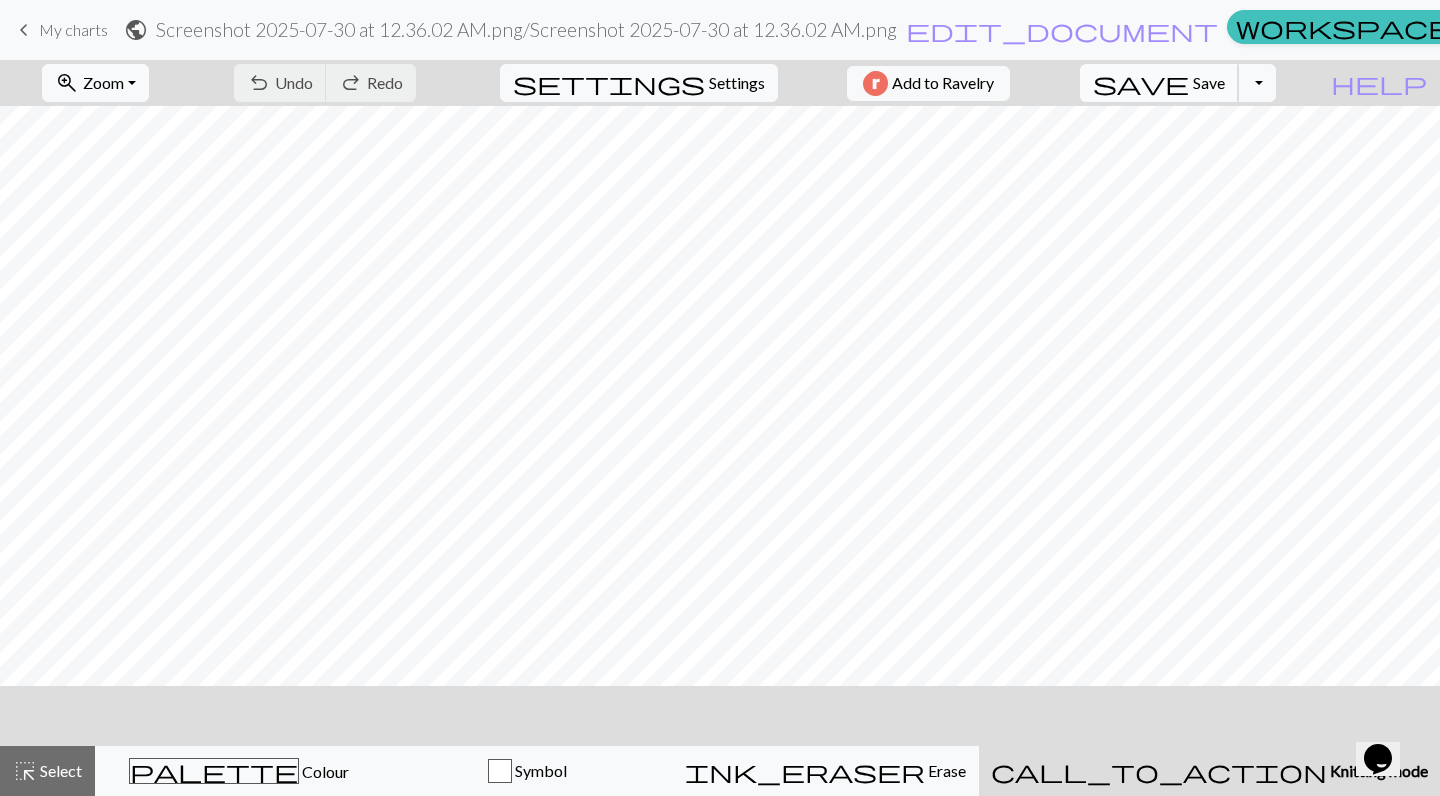 click on "Save" at bounding box center [1209, 82] 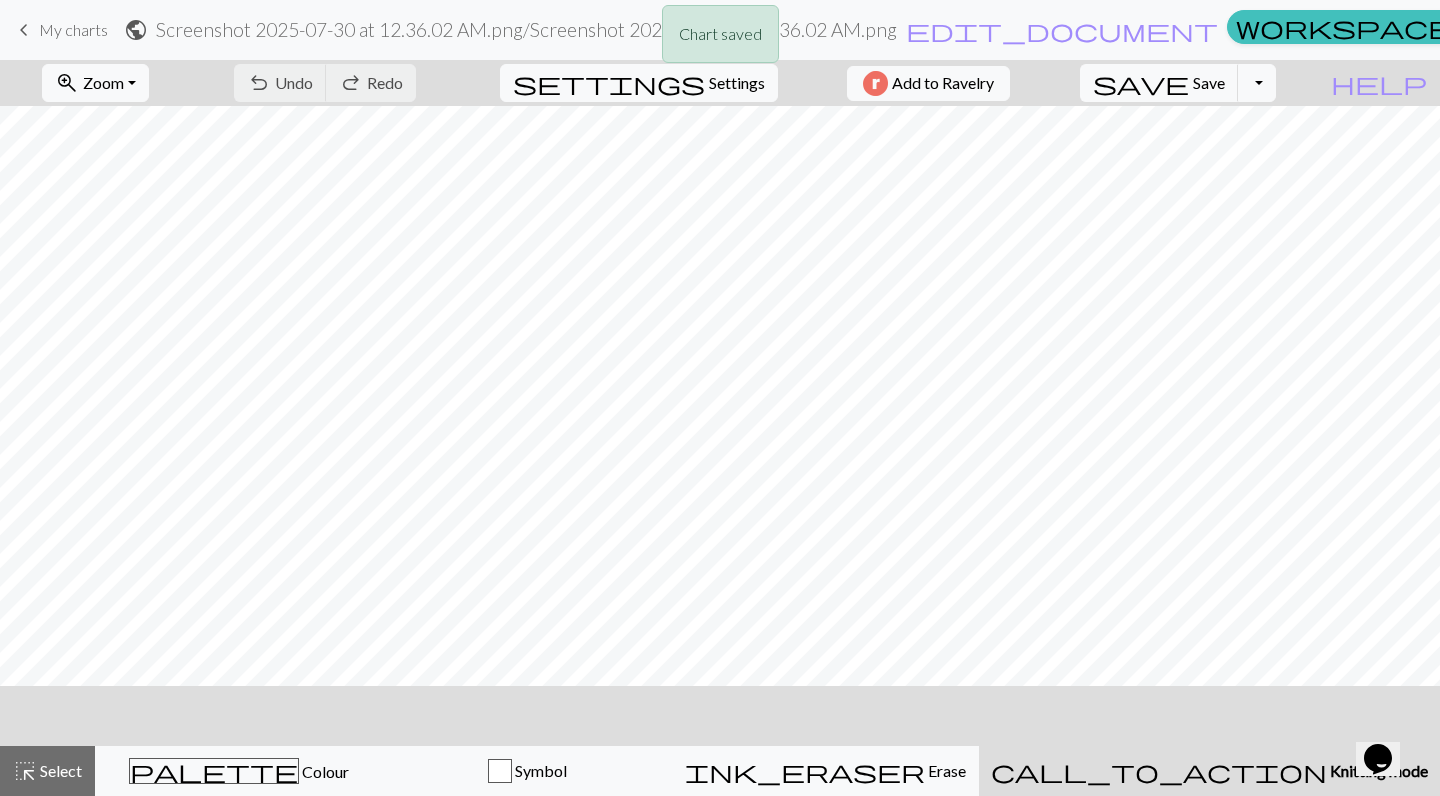 click on "Chart saved" at bounding box center (720, 39) 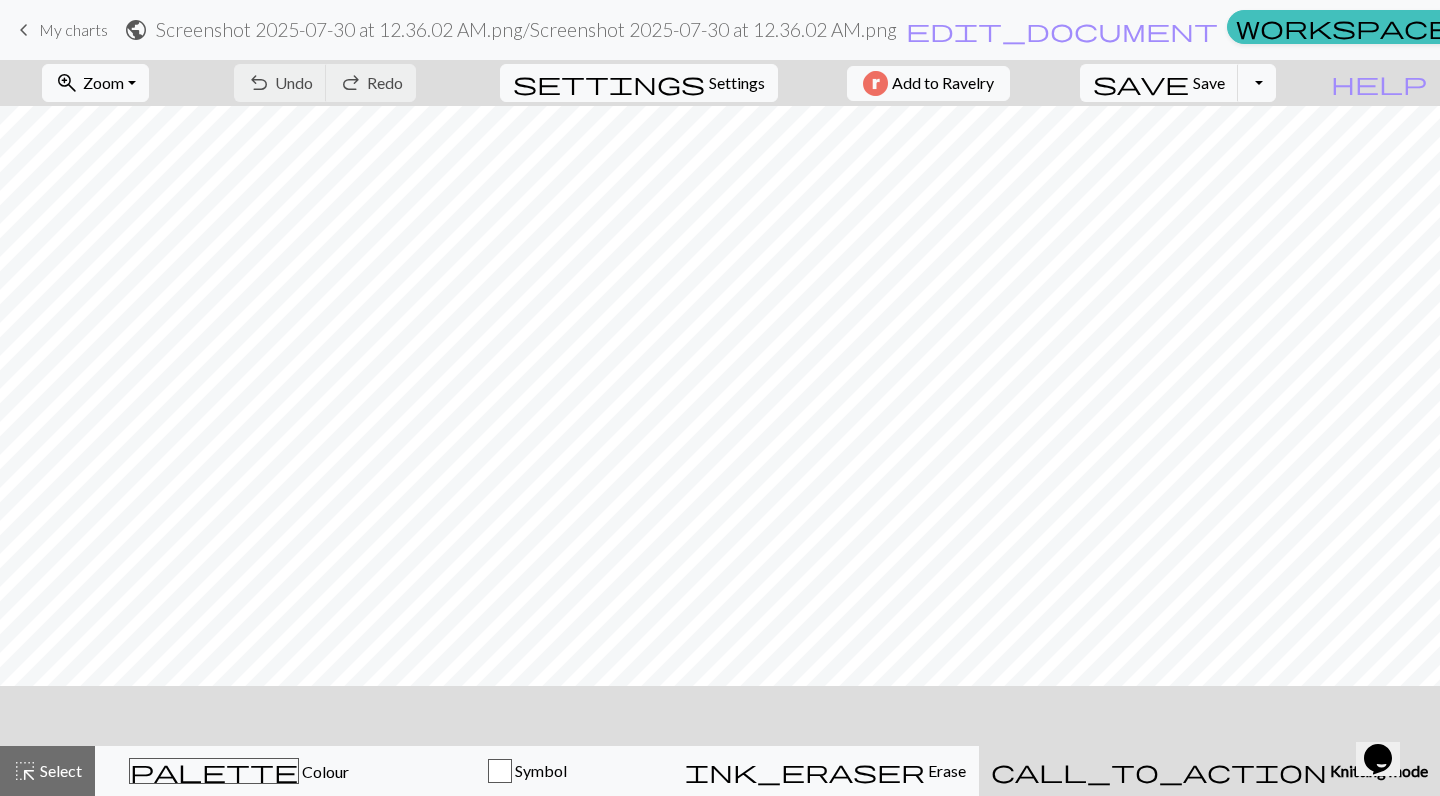 click on "keyboard_arrow_left" at bounding box center (24, 30) 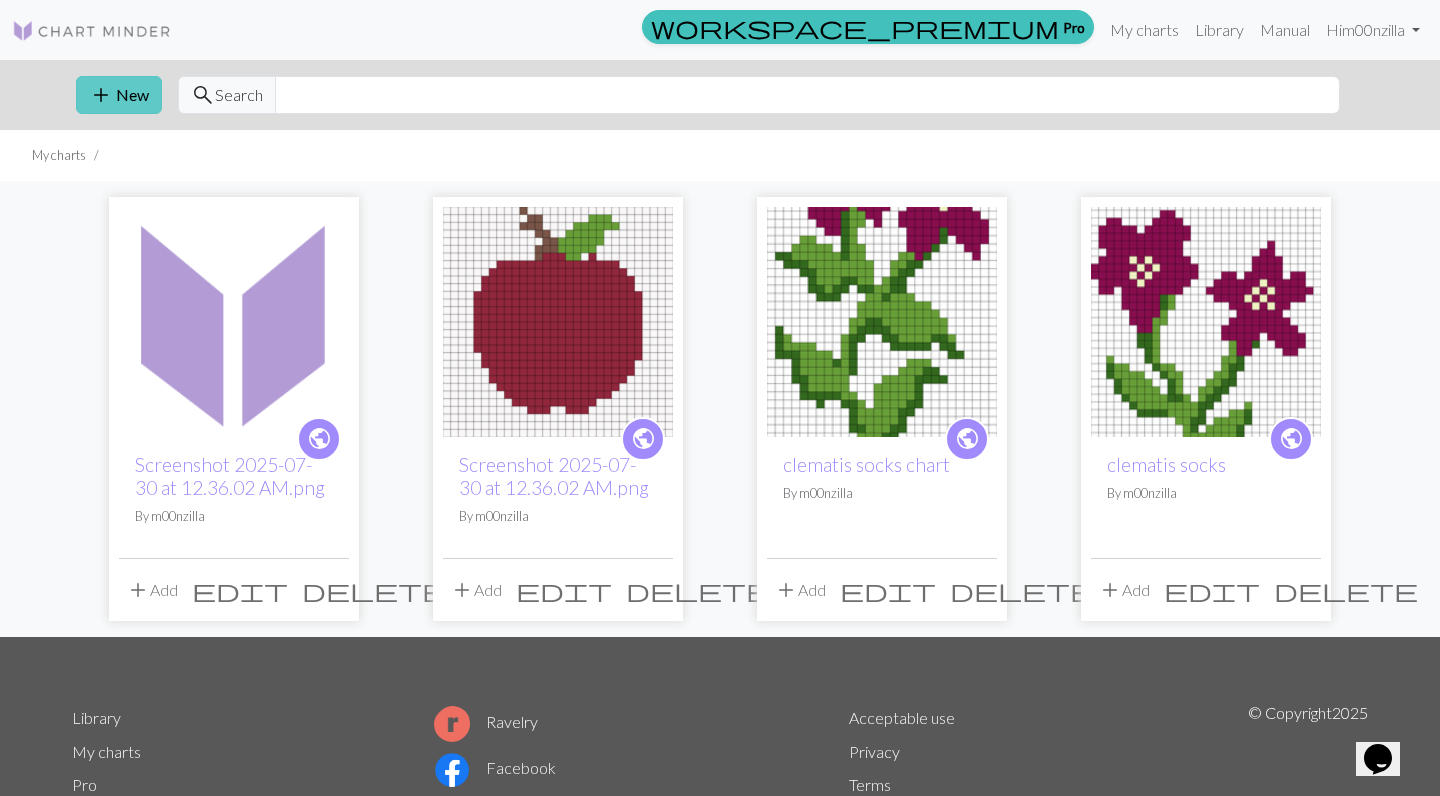 click on "add   New" at bounding box center [119, 95] 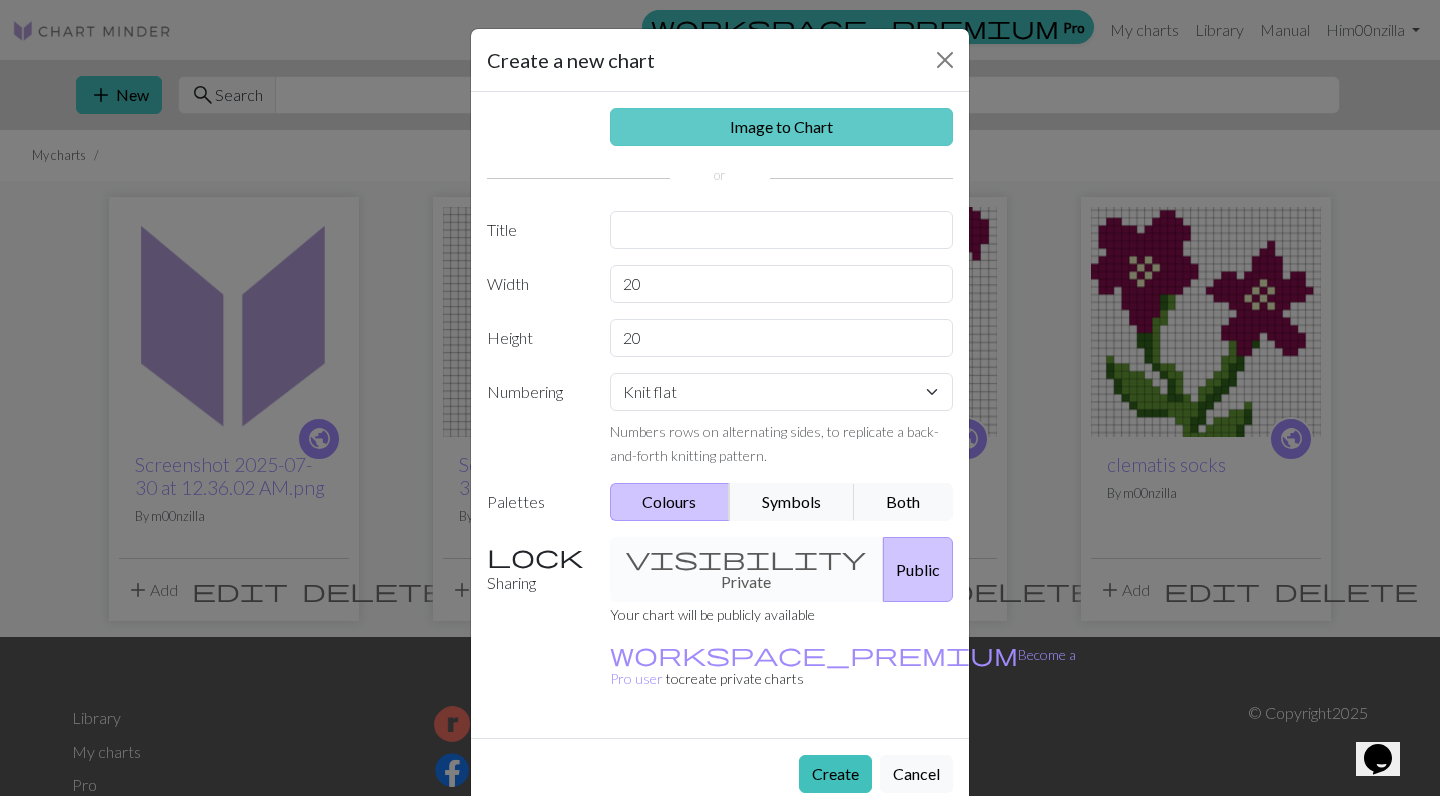 click on "Image to Chart" at bounding box center (782, 127) 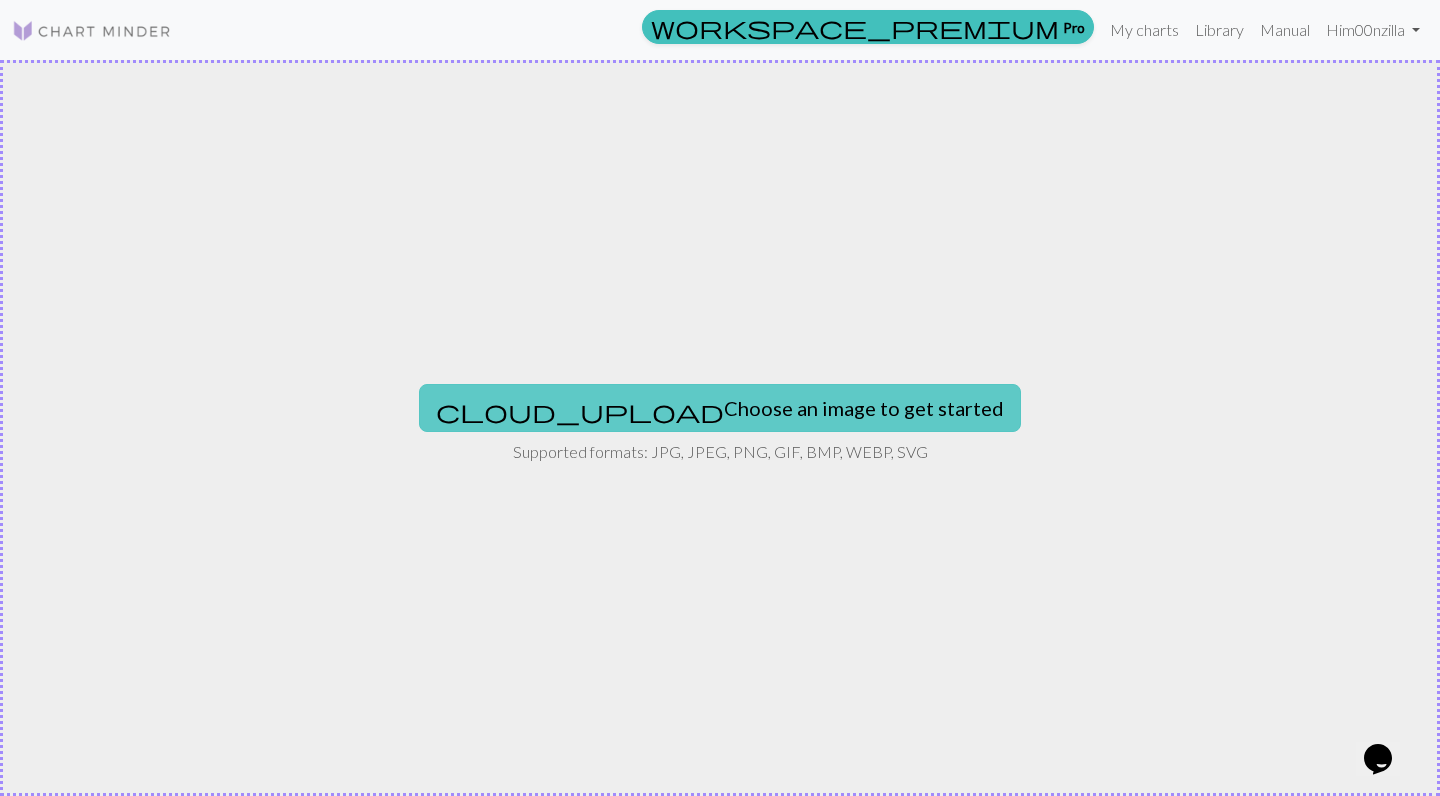click on "cloud_upload  Choose an image to get started" at bounding box center (720, 408) 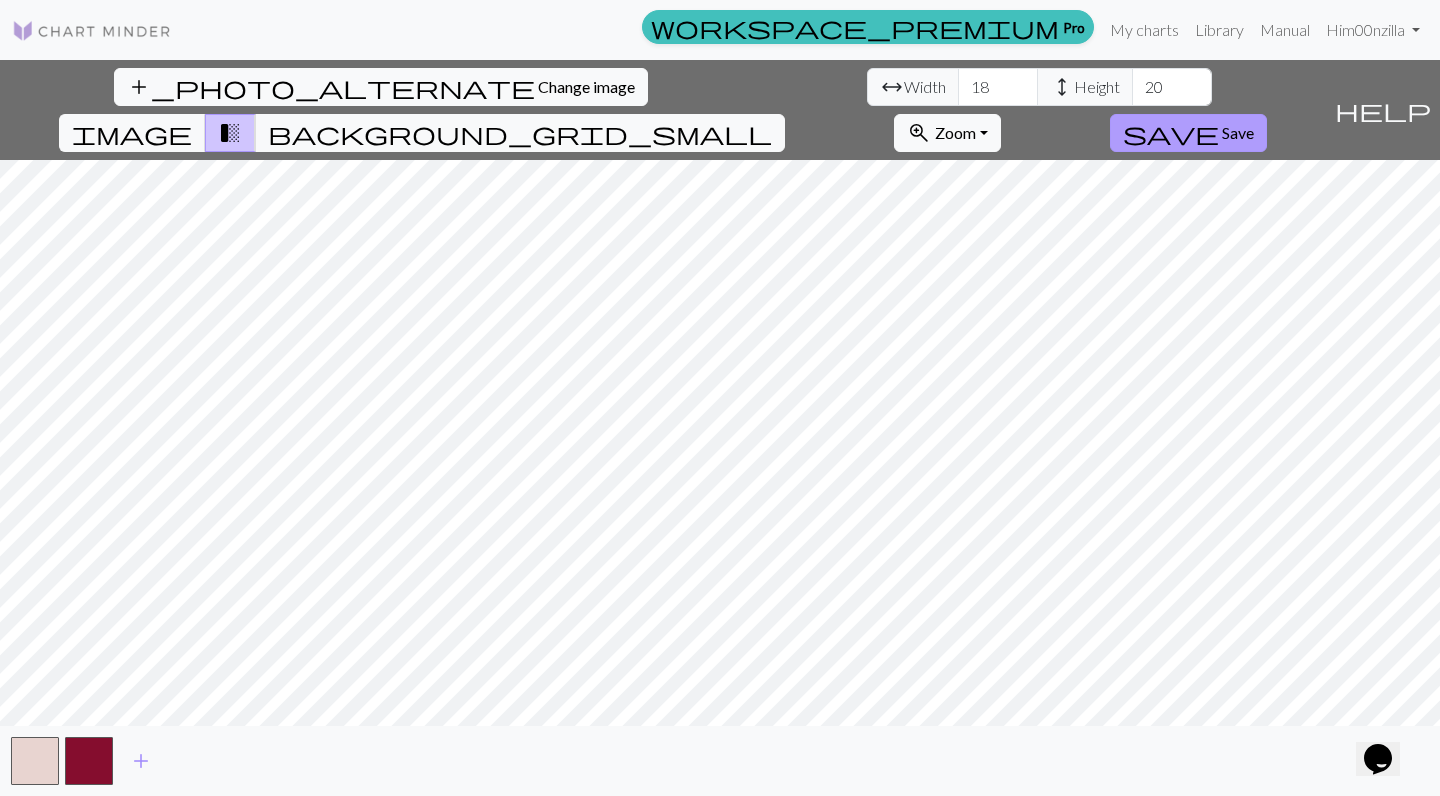 click on "save   Save" at bounding box center (1188, 133) 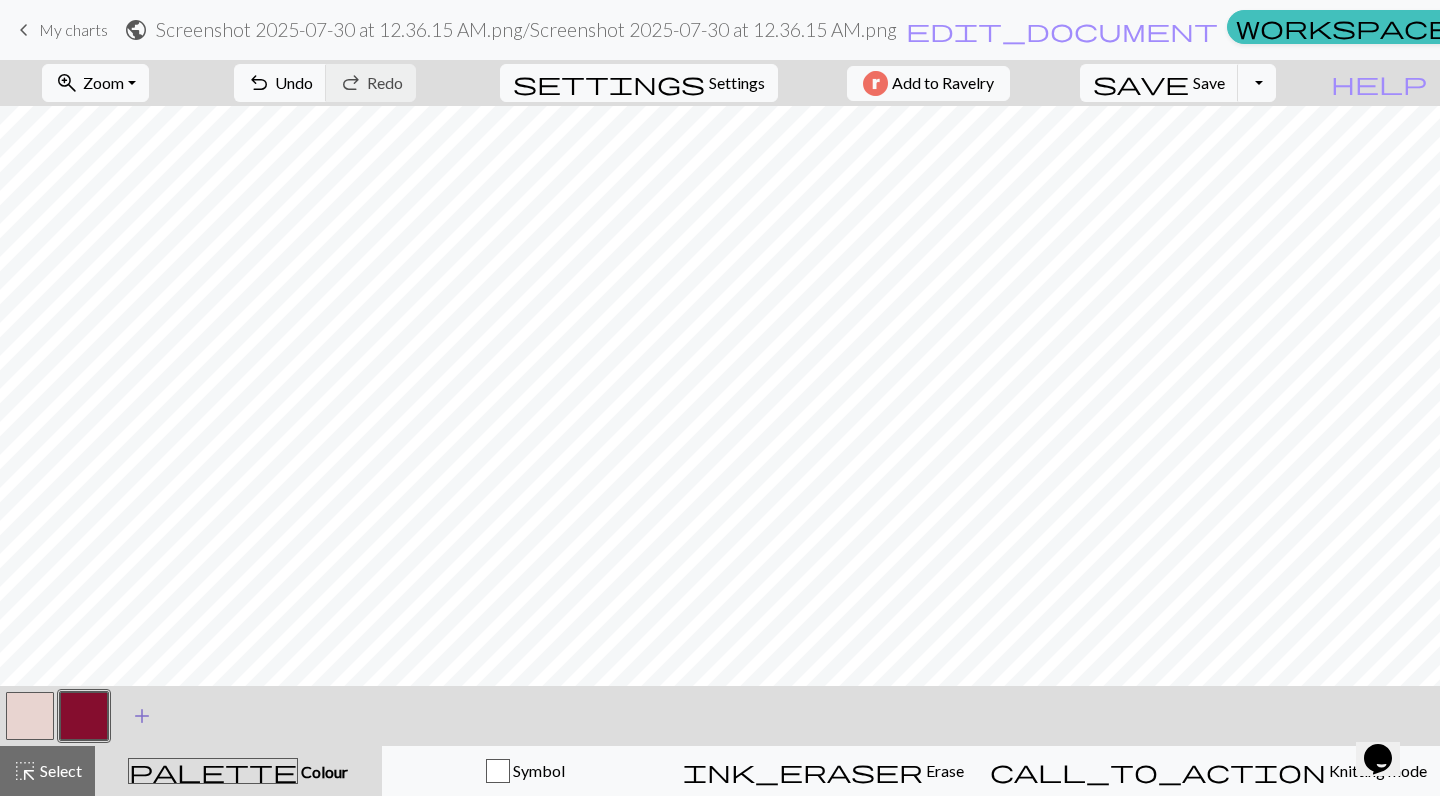 click on "add" at bounding box center (142, 716) 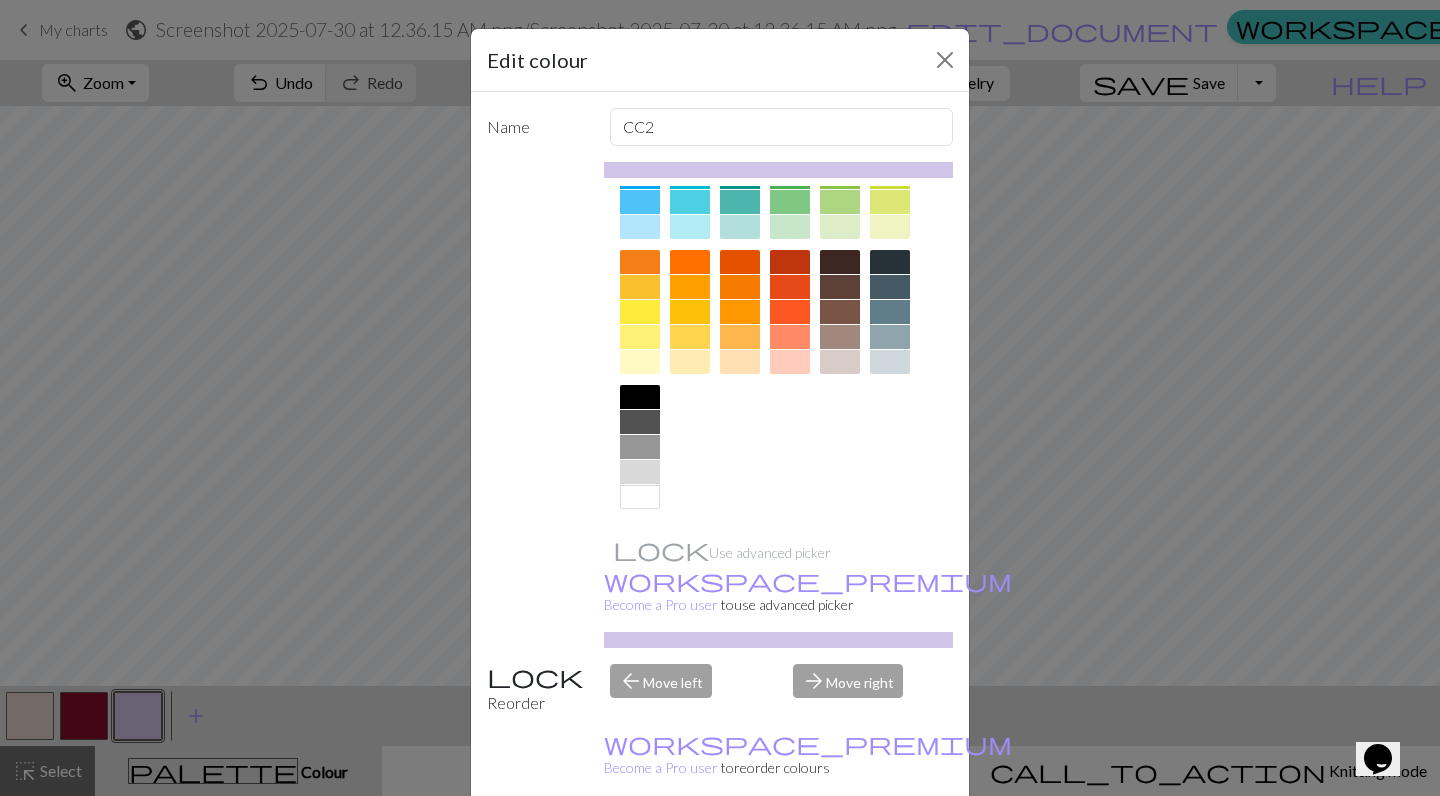 scroll, scrollTop: 222, scrollLeft: 0, axis: vertical 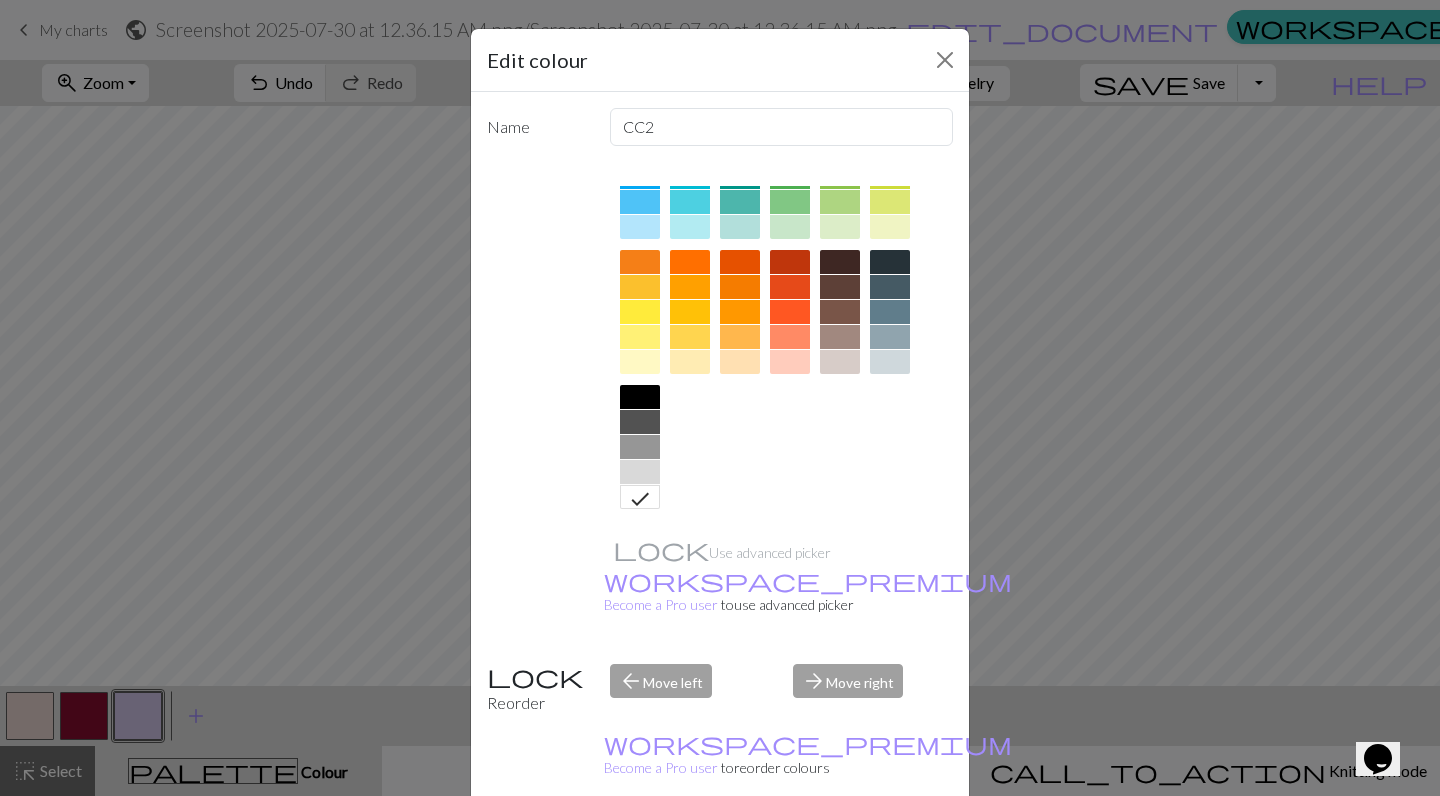 click on "Done" at bounding box center [840, 847] 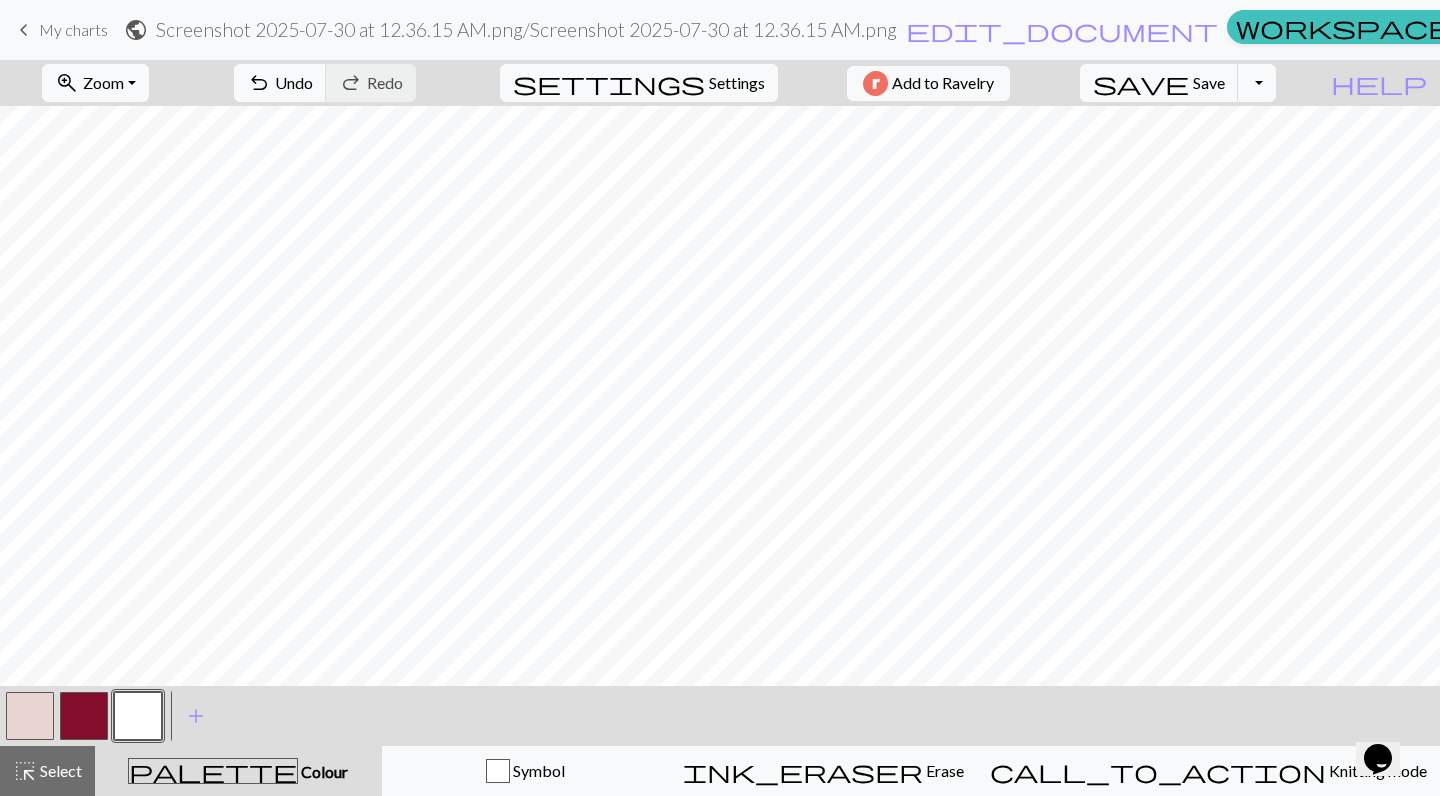 click at bounding box center (84, 716) 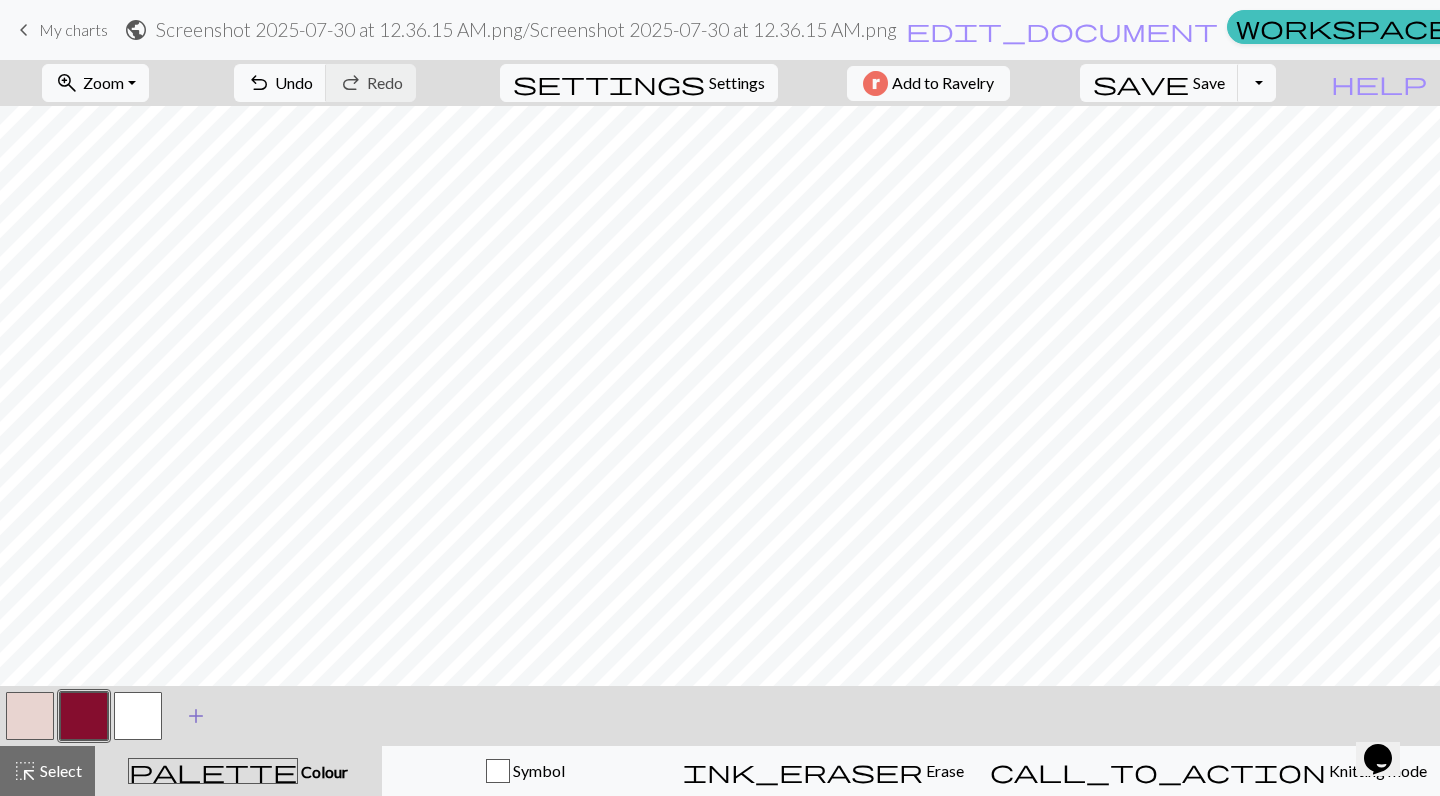 click on "add" at bounding box center (196, 716) 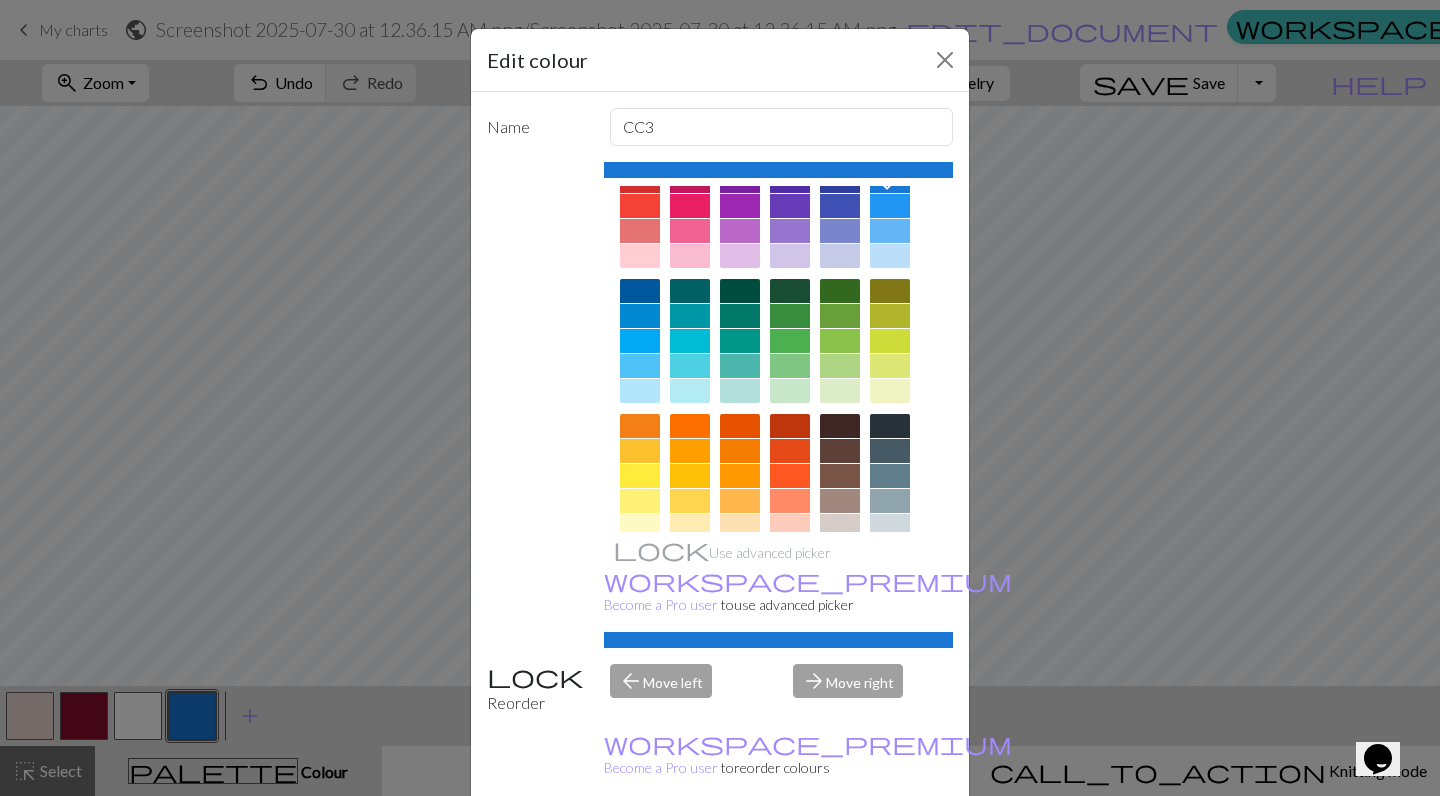 scroll, scrollTop: 68, scrollLeft: 0, axis: vertical 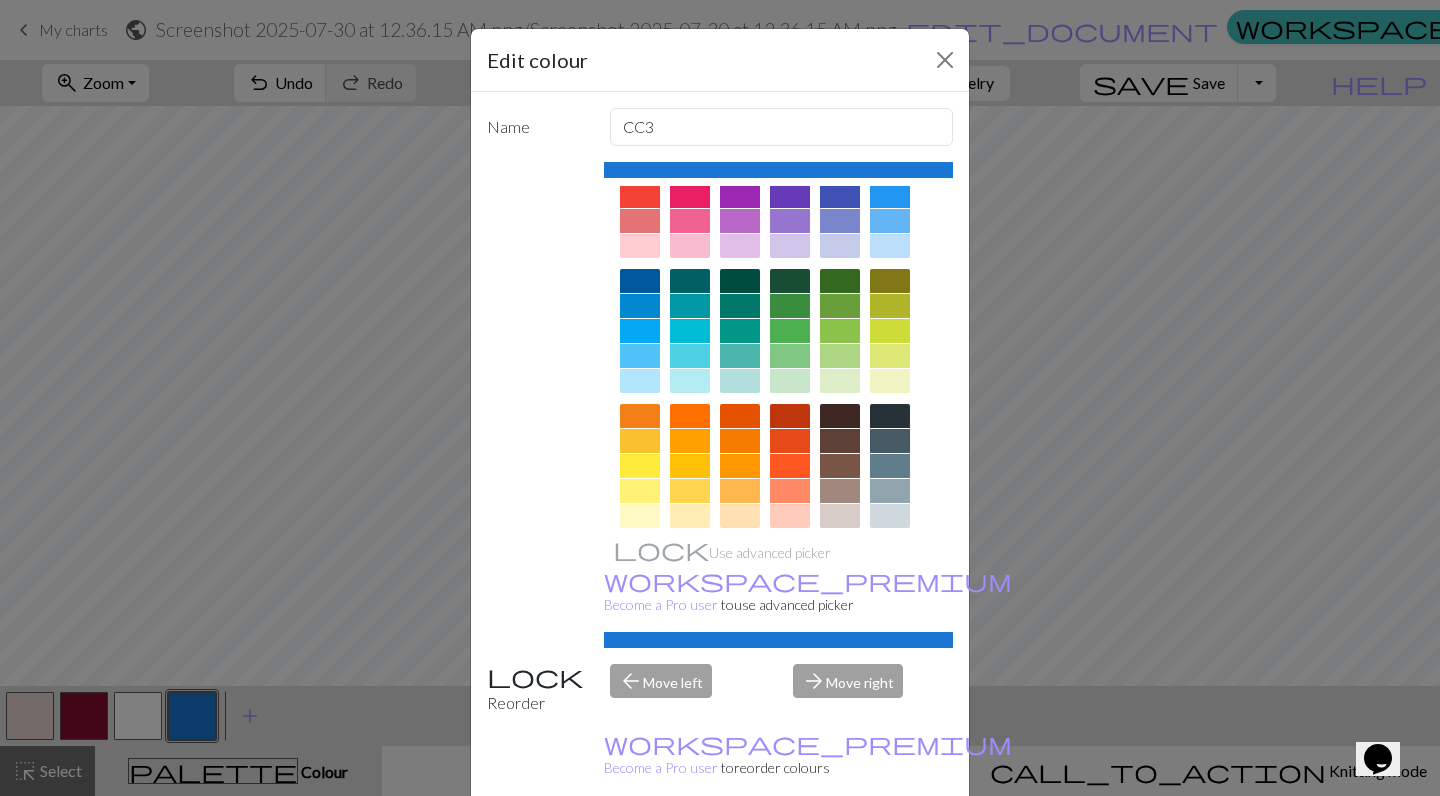 click at bounding box center (840, 466) 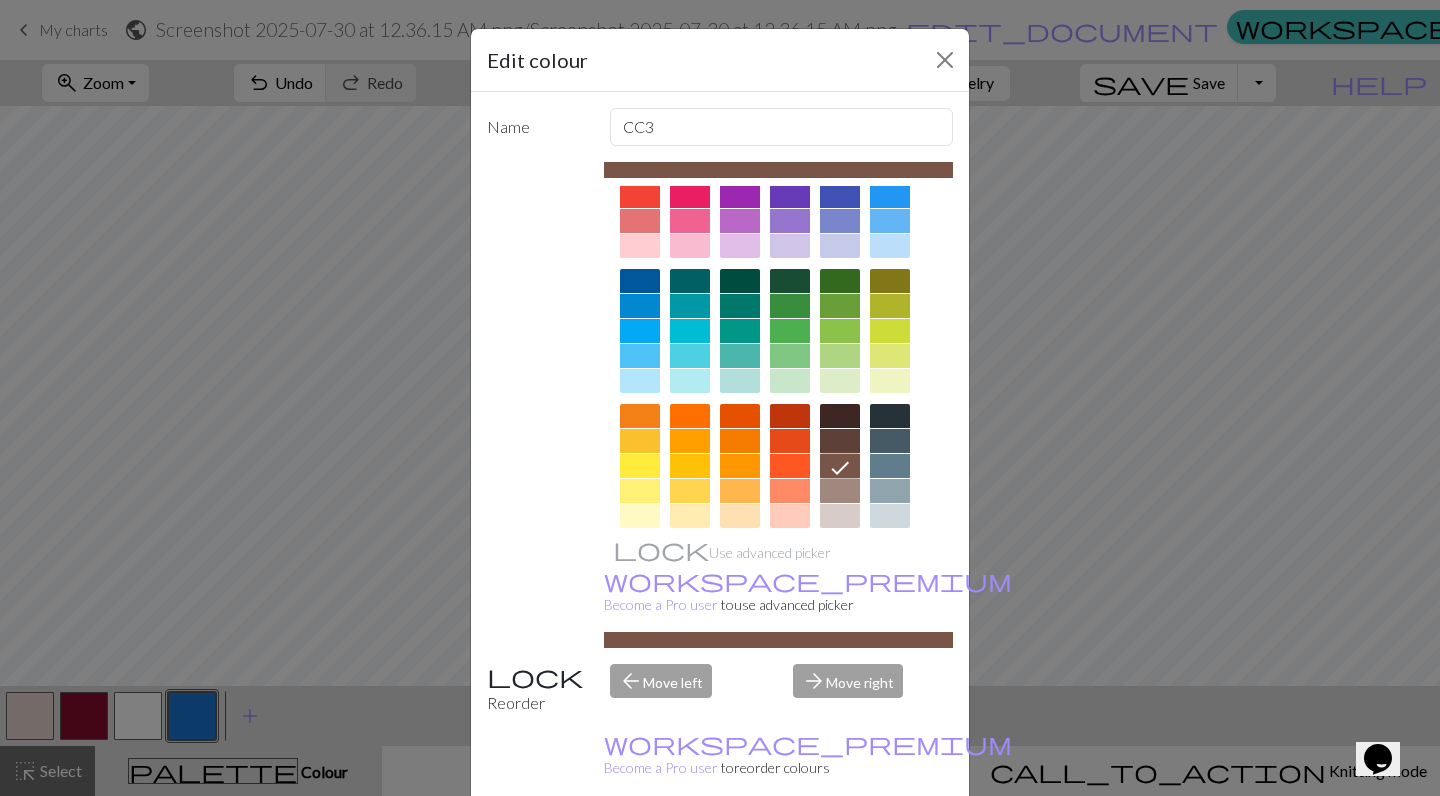 click on "Done" at bounding box center [840, 847] 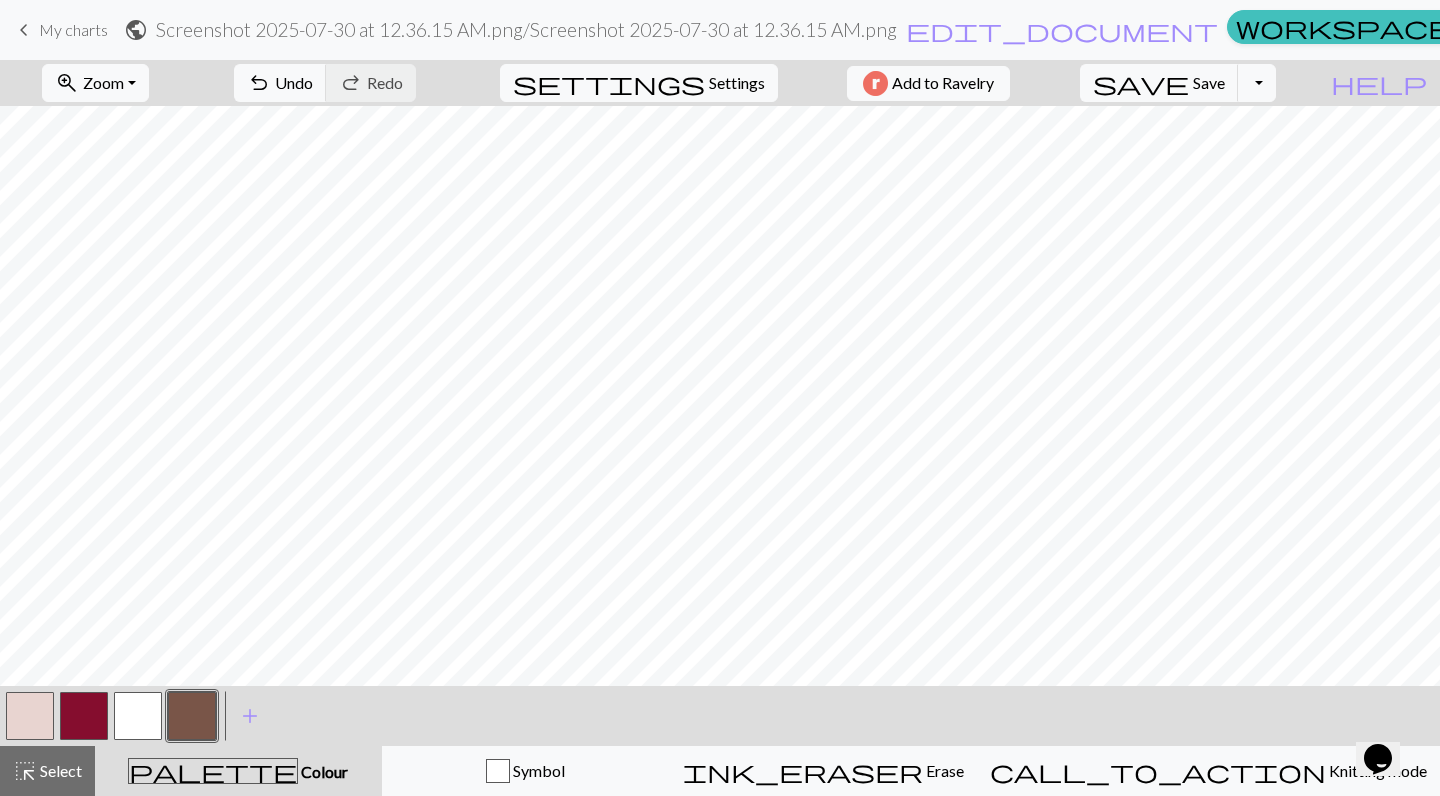 click at bounding box center [138, 716] 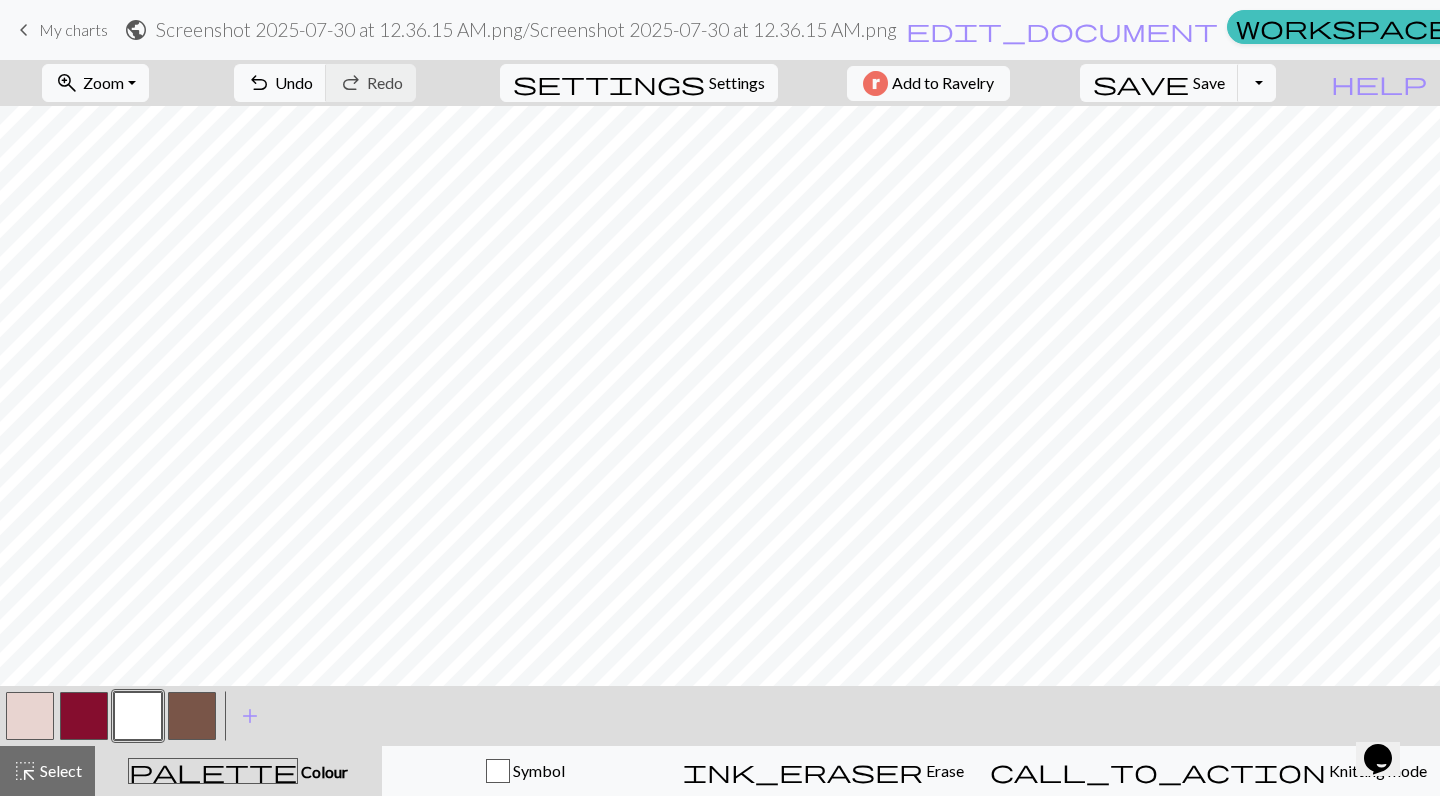 click at bounding box center [192, 716] 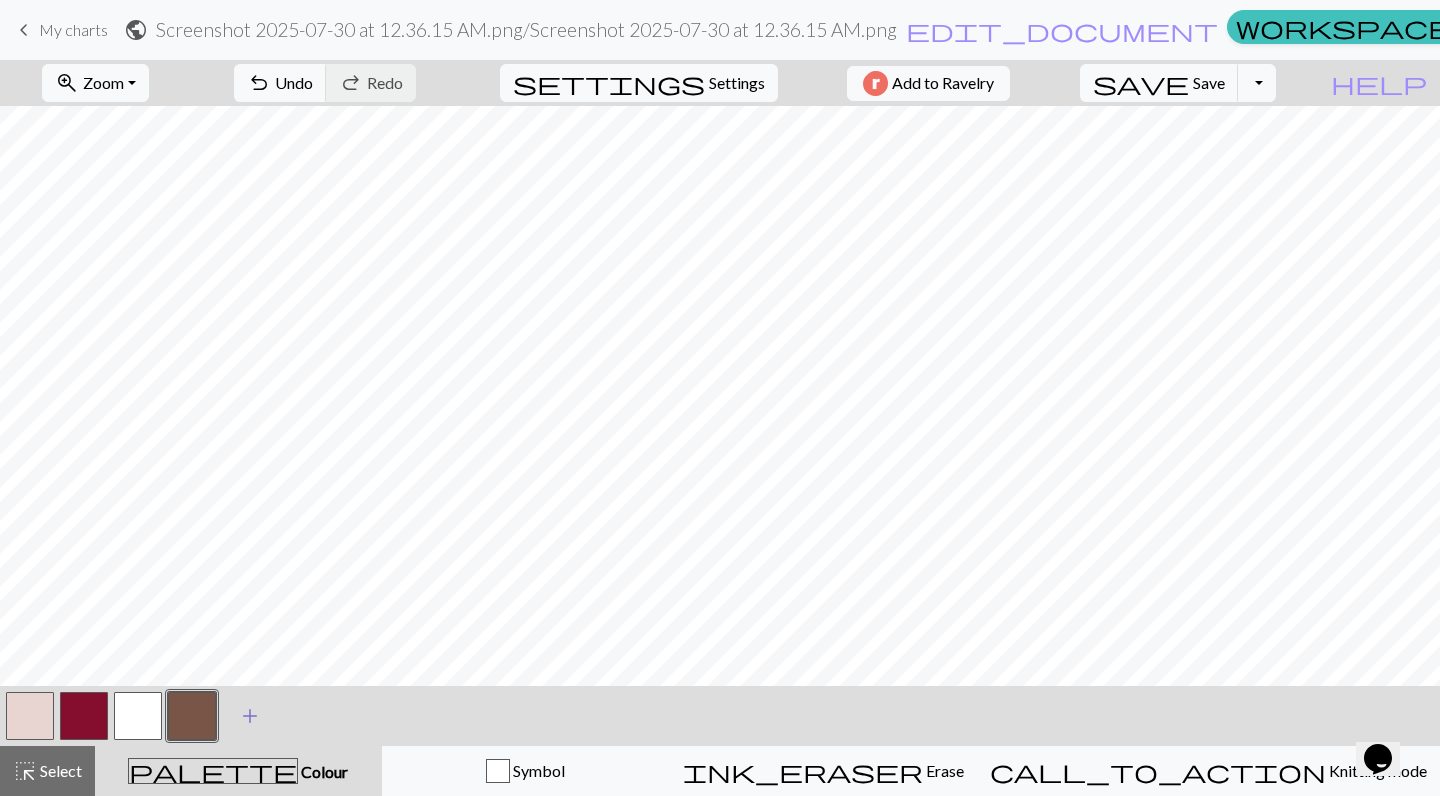 click on "add" at bounding box center [250, 716] 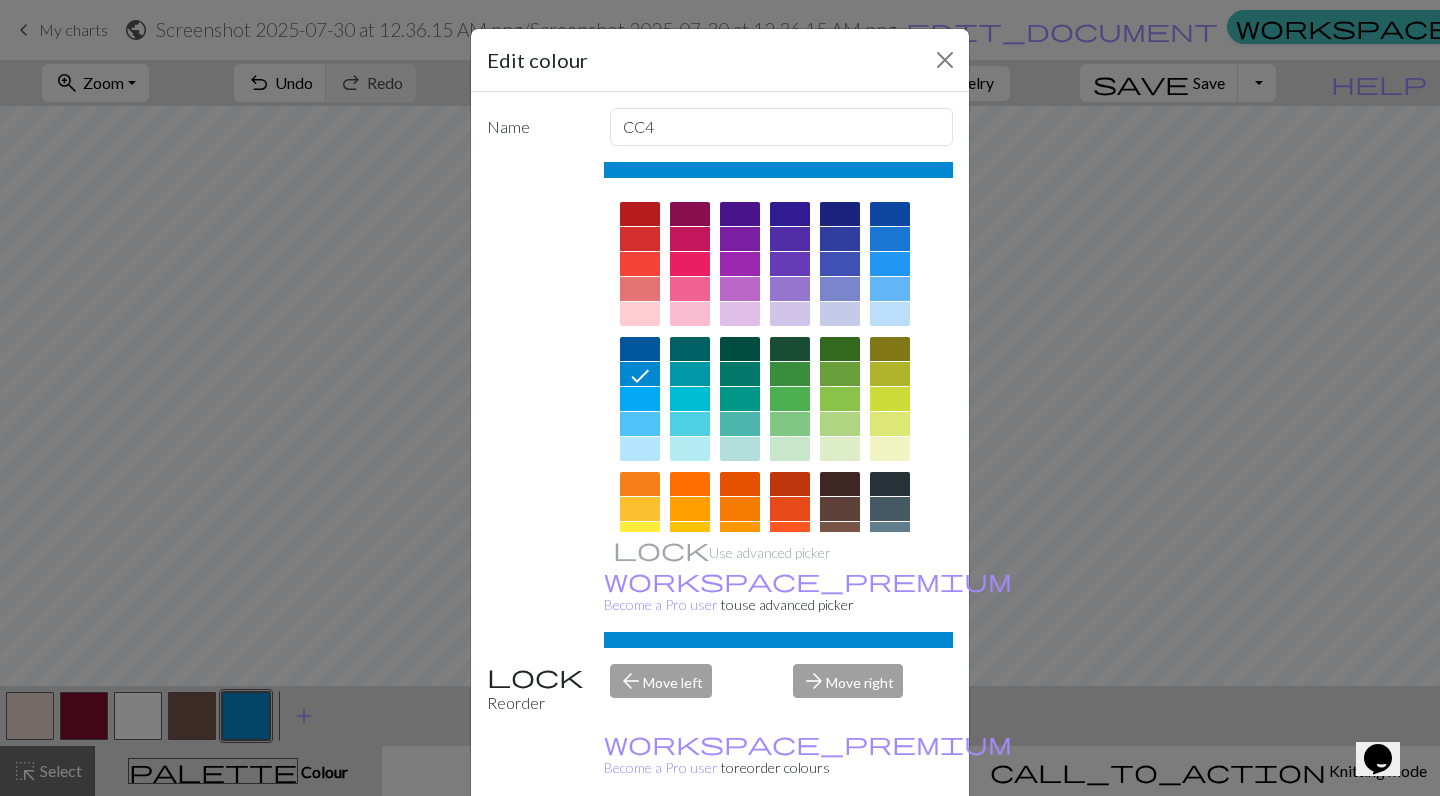 click at bounding box center [840, 374] 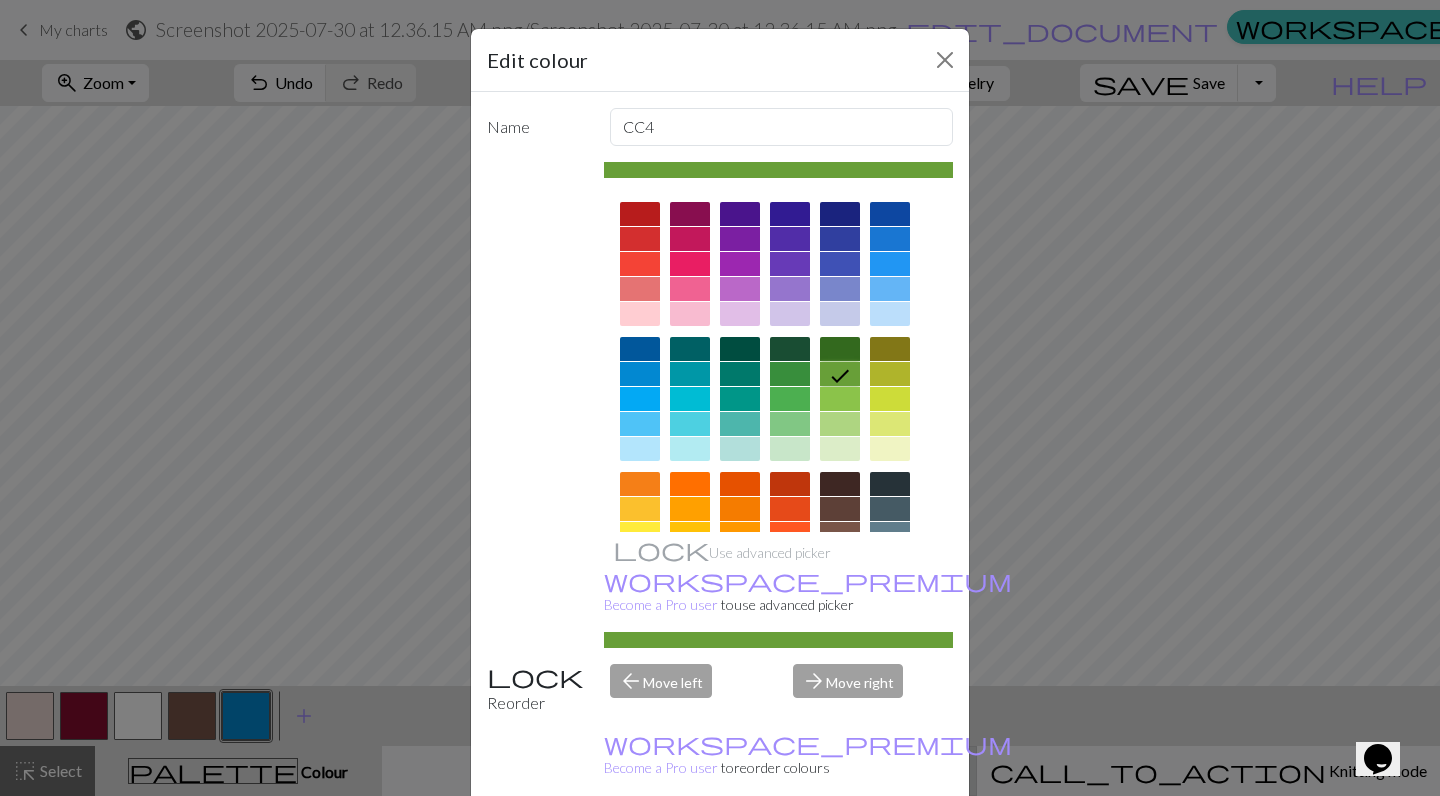 click on "Done" at bounding box center (840, 847) 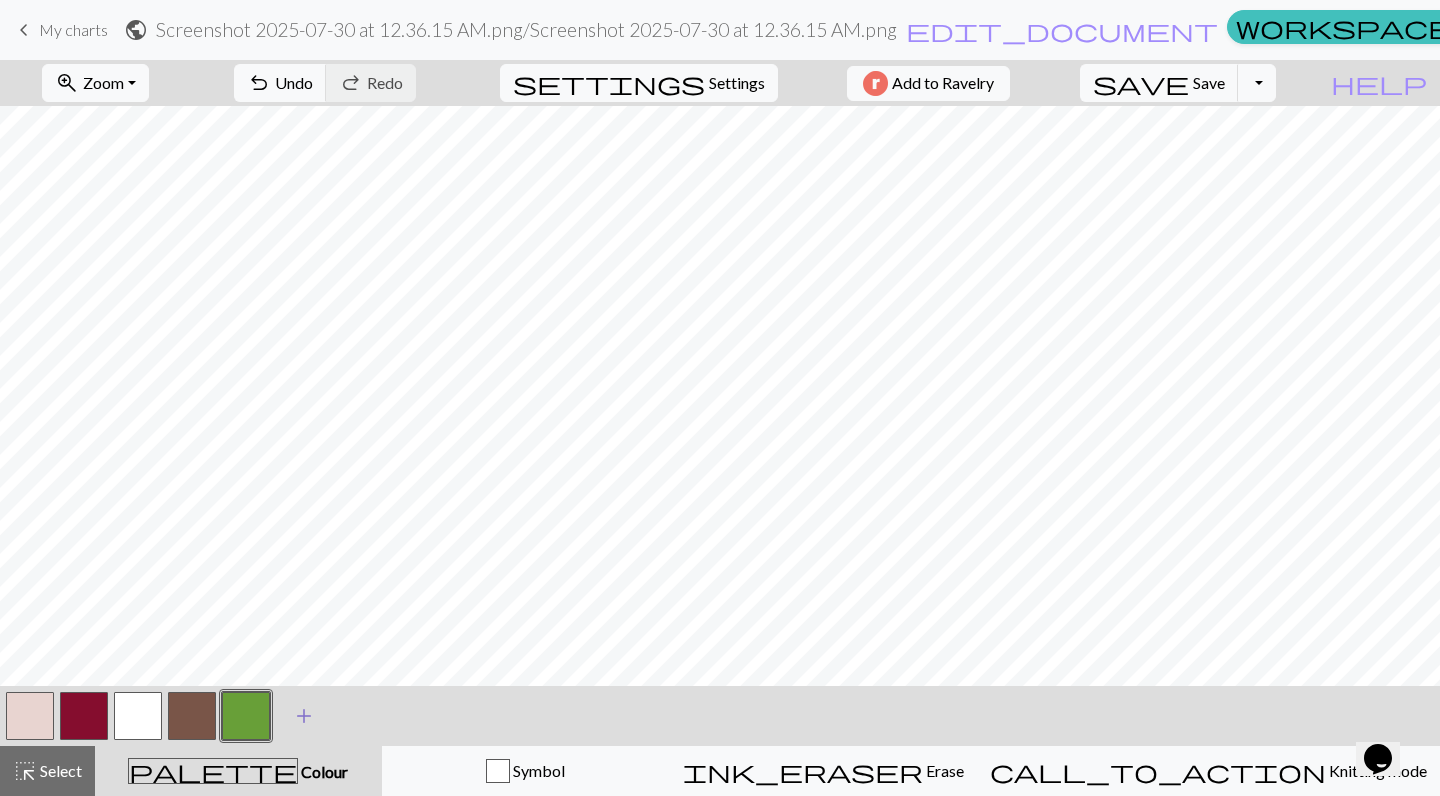 click on "add" at bounding box center [304, 716] 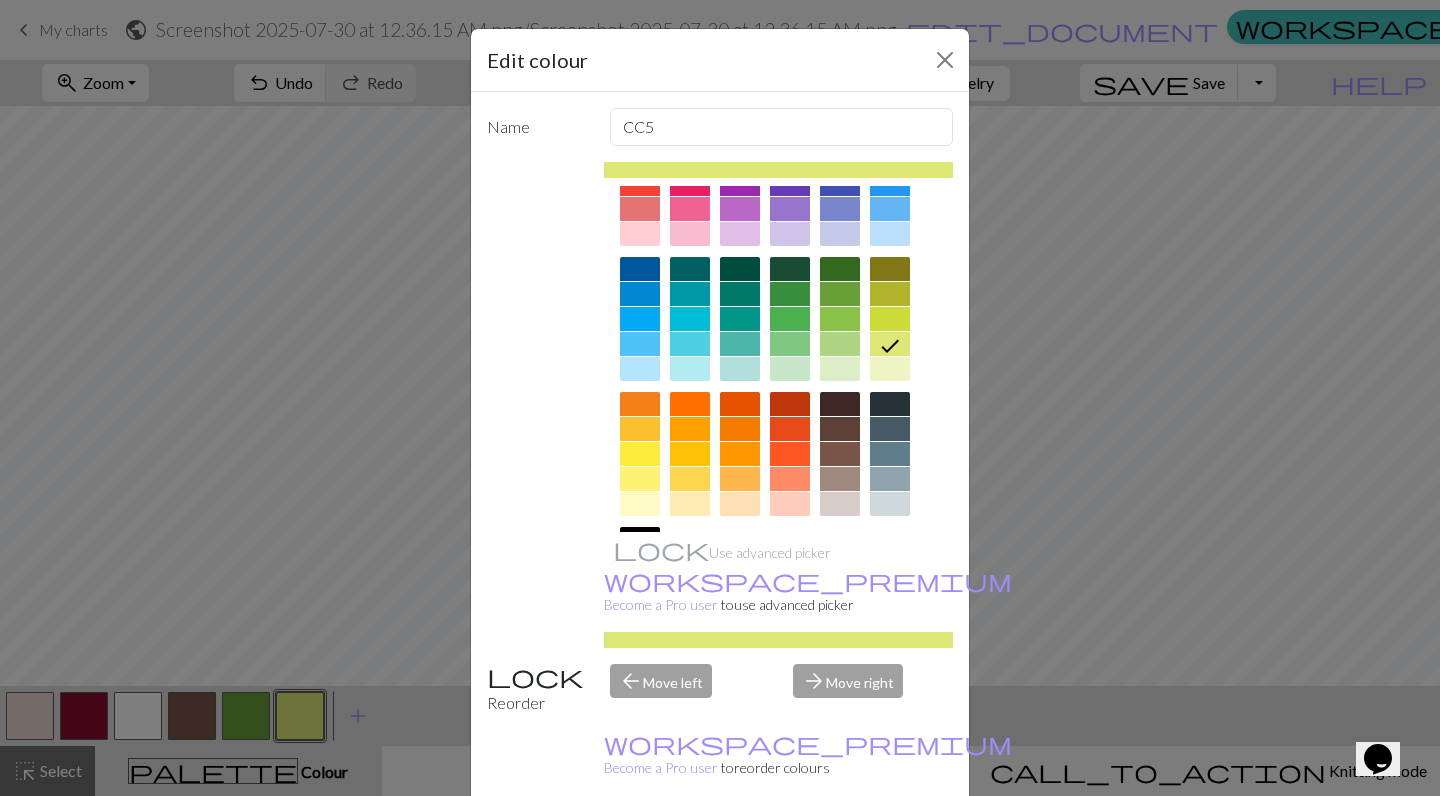 scroll, scrollTop: 110, scrollLeft: 0, axis: vertical 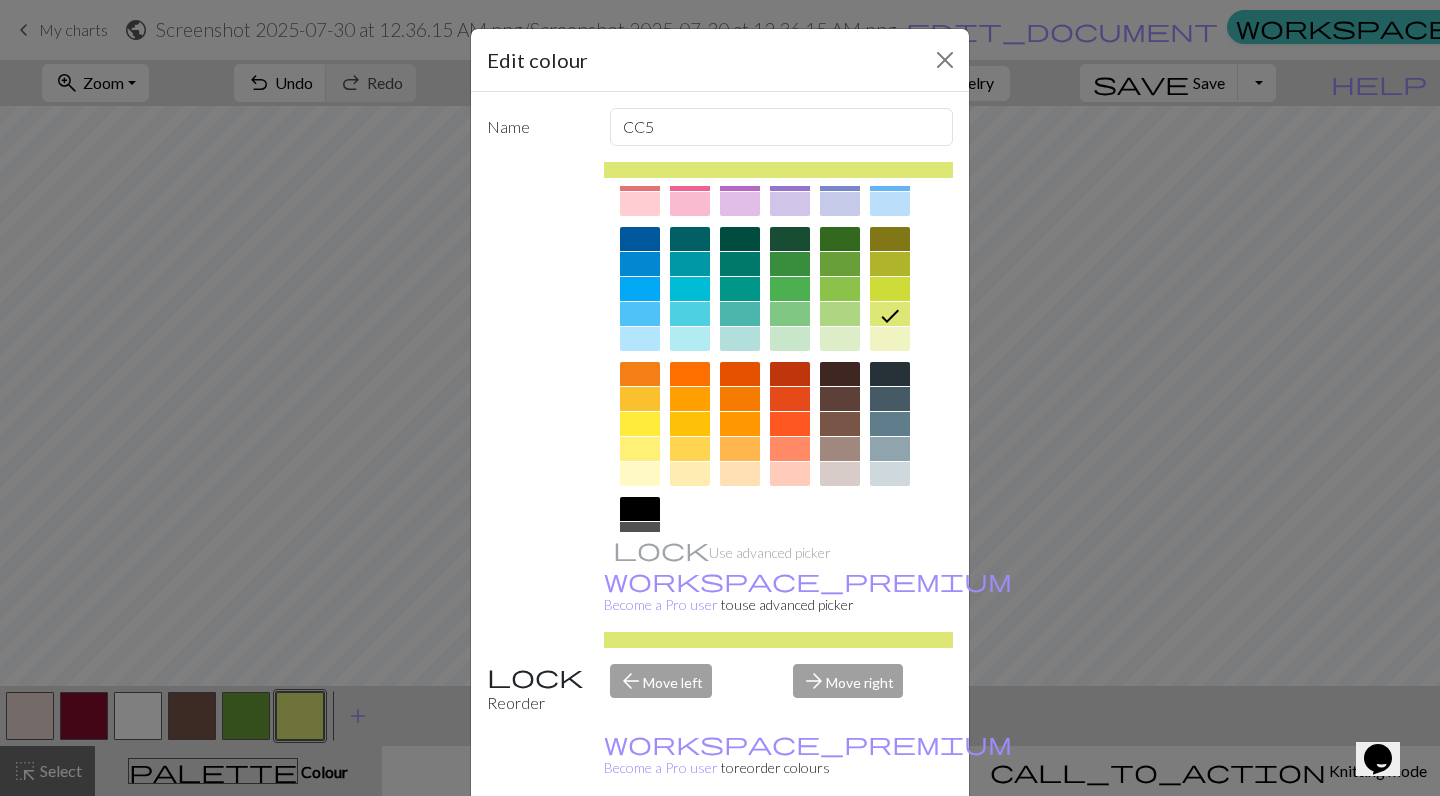click at bounding box center [690, 474] 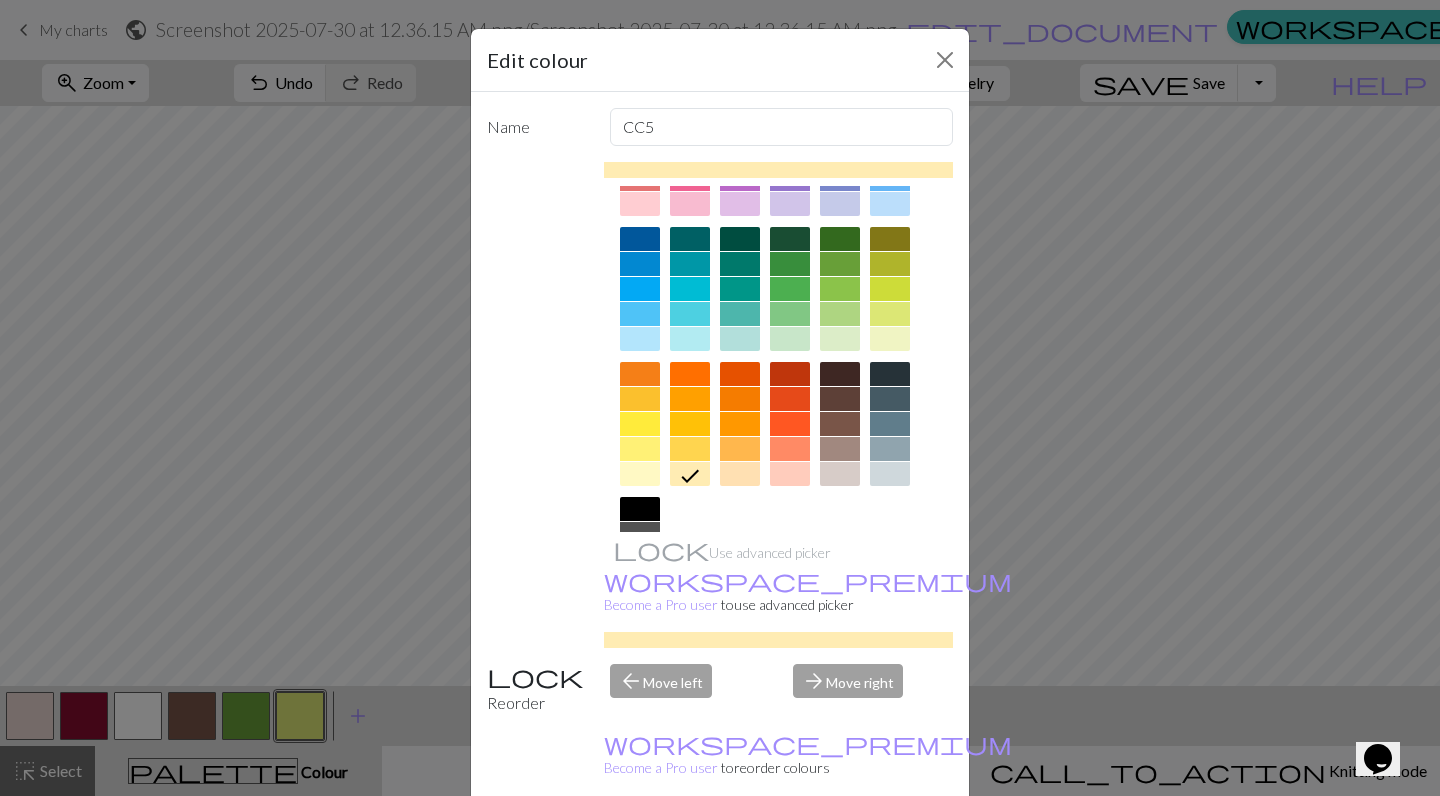 click on "Done" at bounding box center [840, 847] 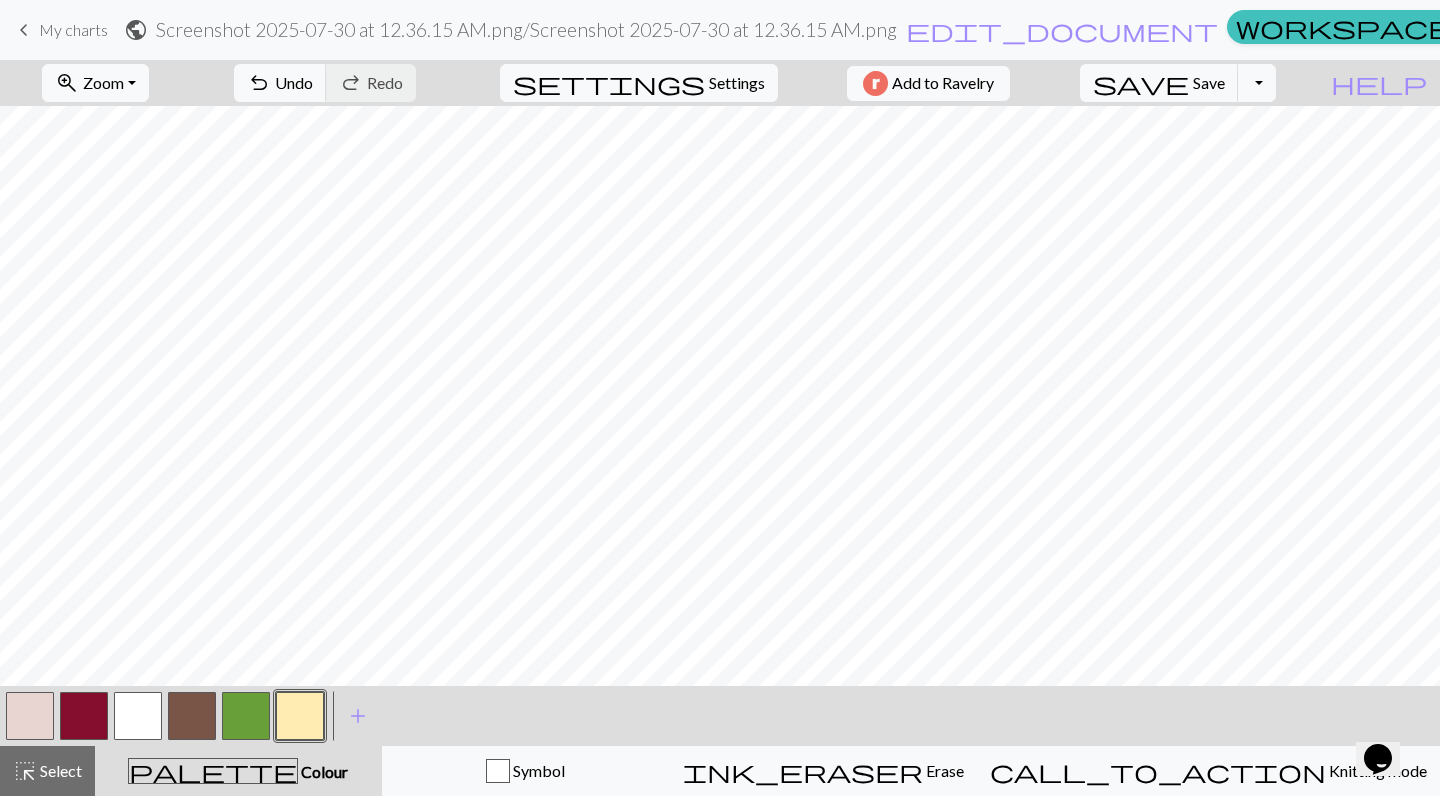 click at bounding box center (138, 716) 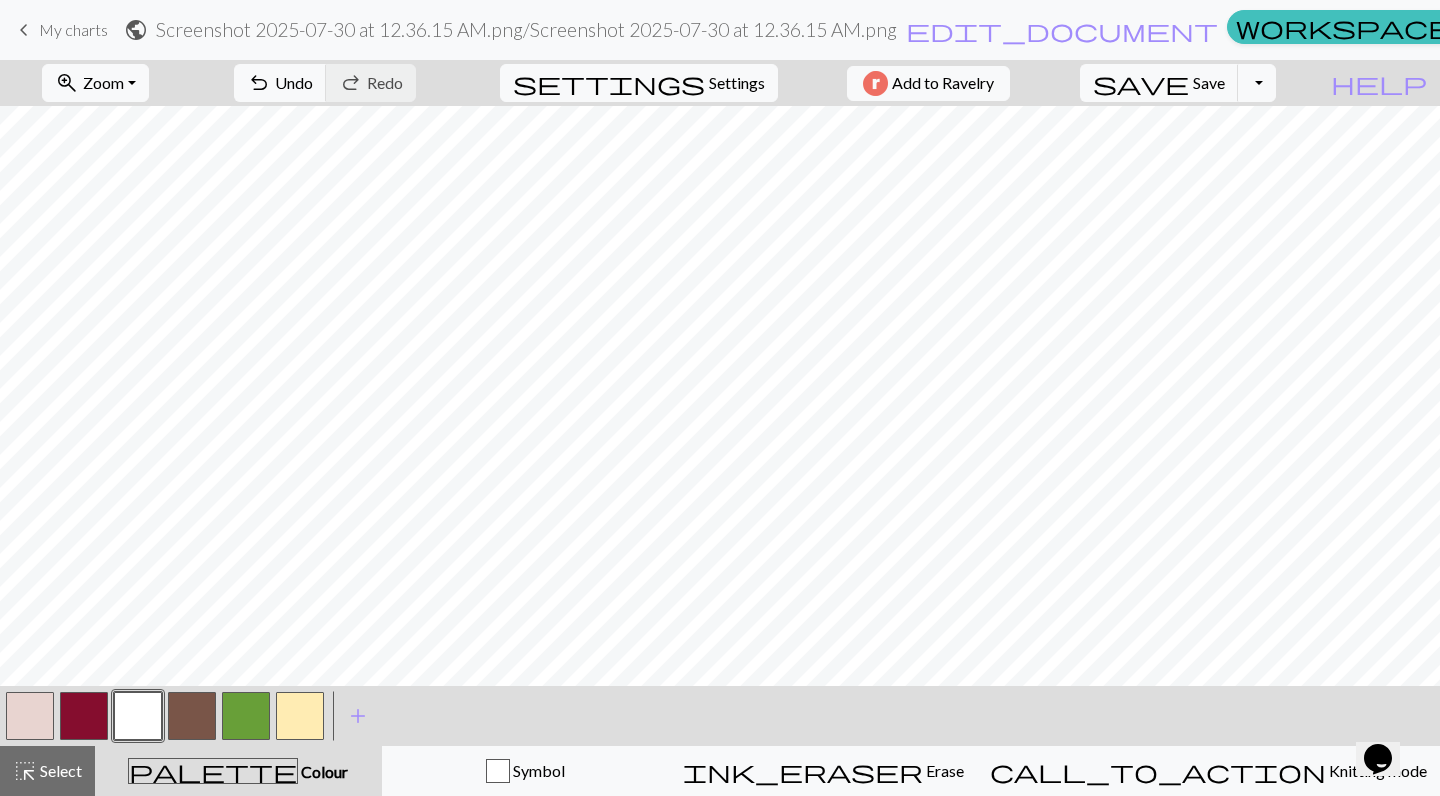 click at bounding box center [300, 716] 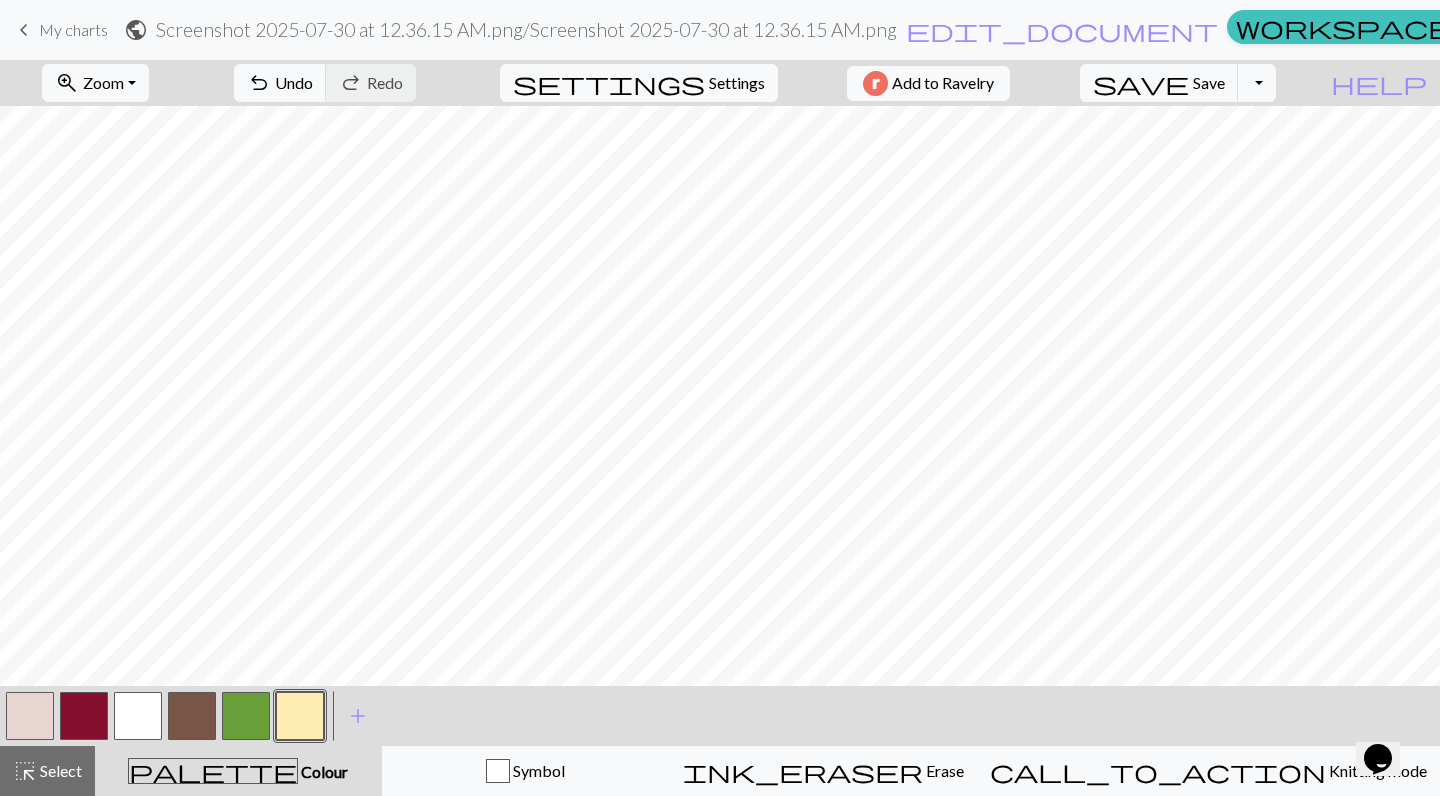 click at bounding box center [138, 716] 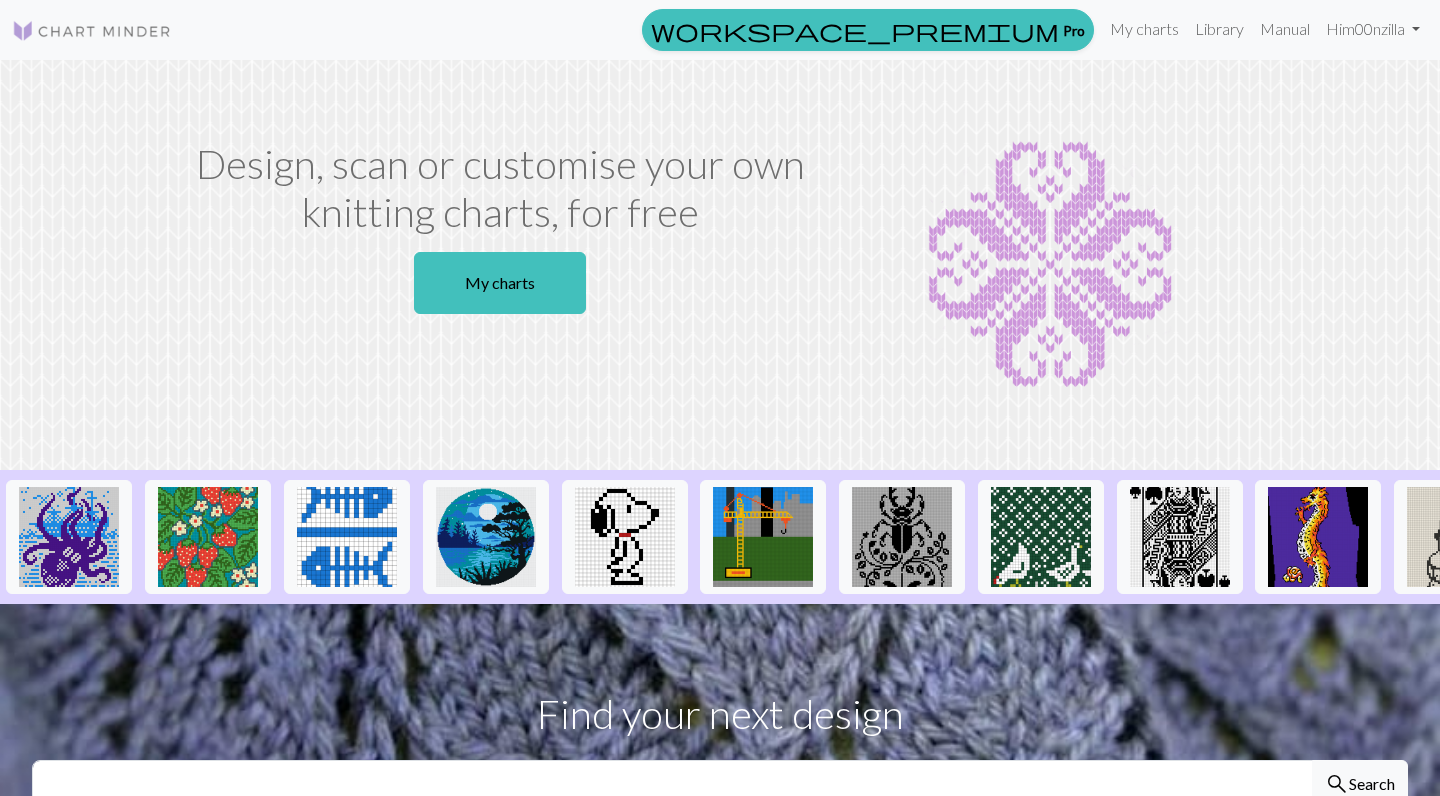 scroll, scrollTop: 0, scrollLeft: 0, axis: both 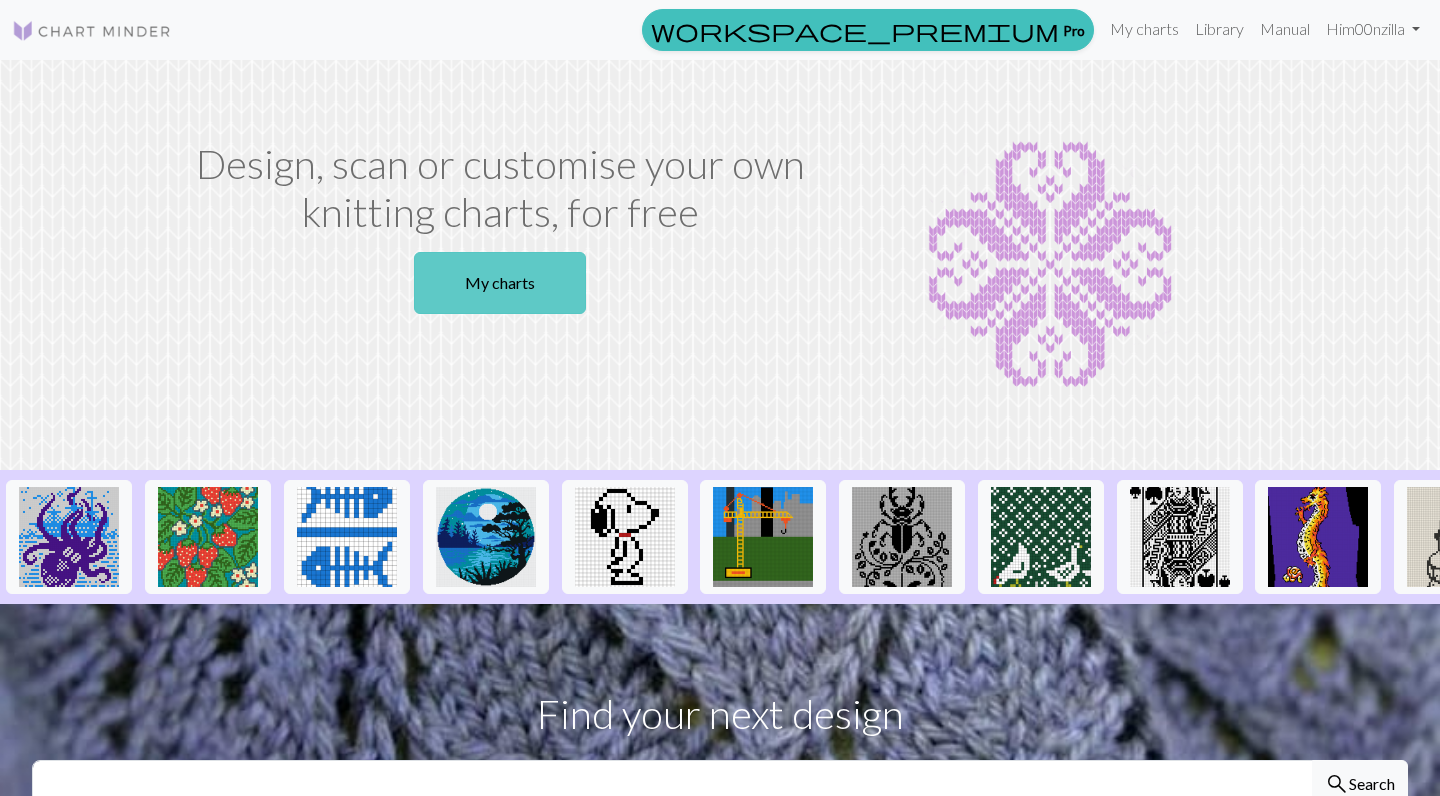 click on "My charts" at bounding box center (500, 283) 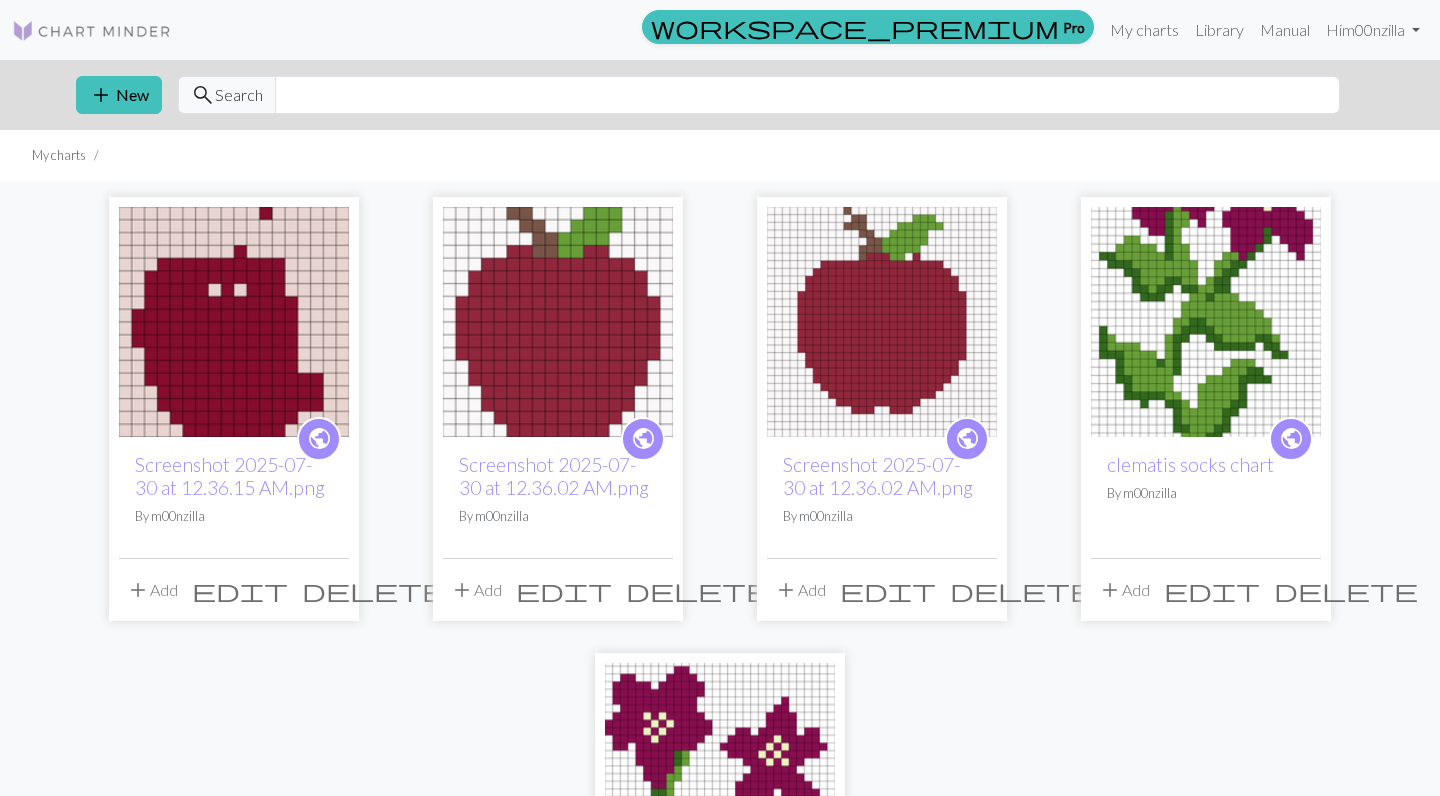 click at bounding box center [558, 322] 